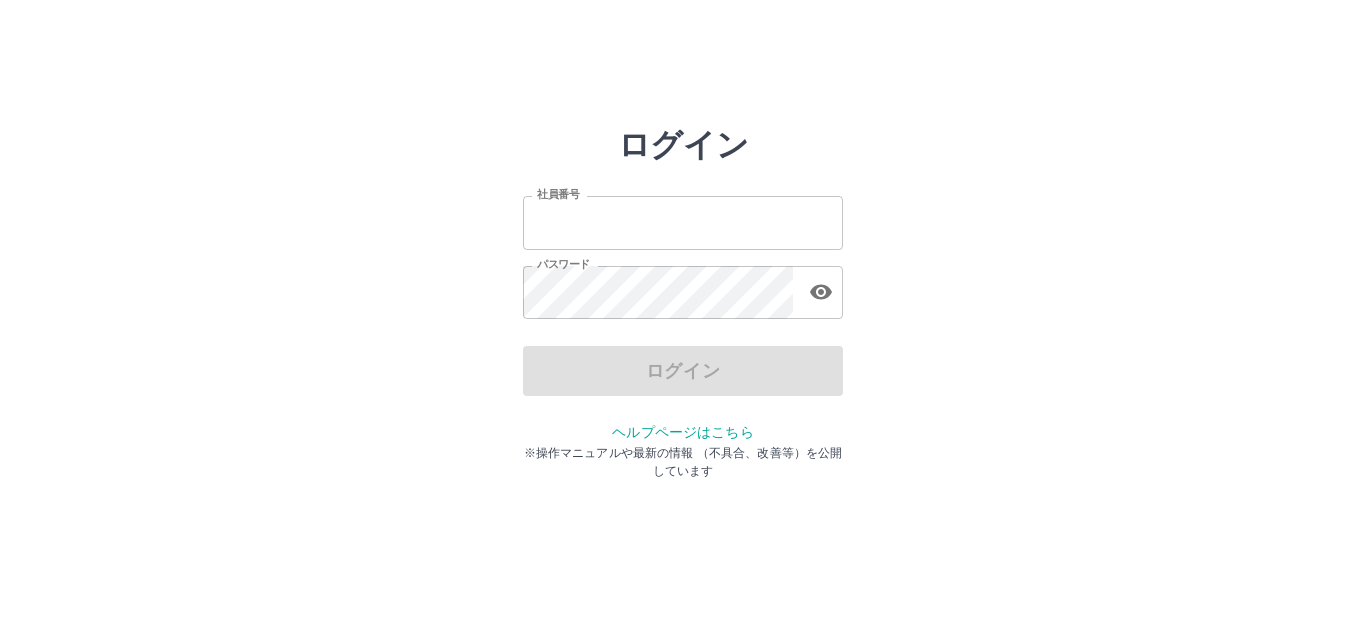 scroll, scrollTop: 0, scrollLeft: 0, axis: both 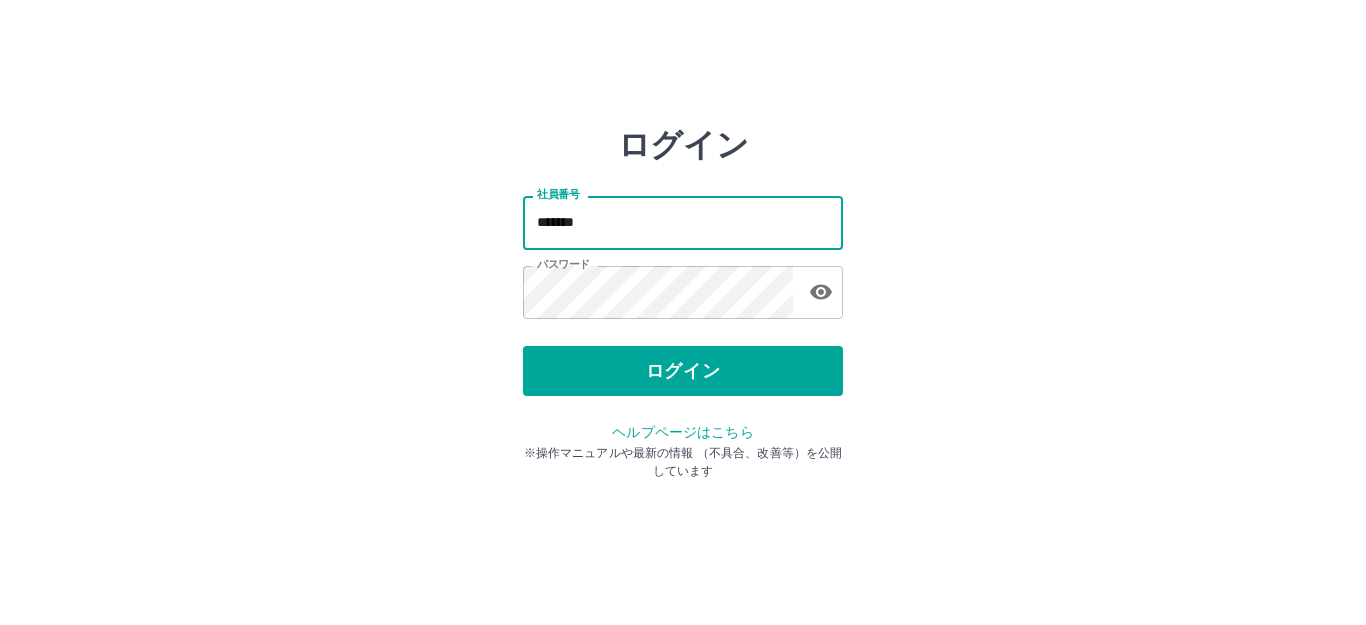 click on "*******" at bounding box center [683, 222] 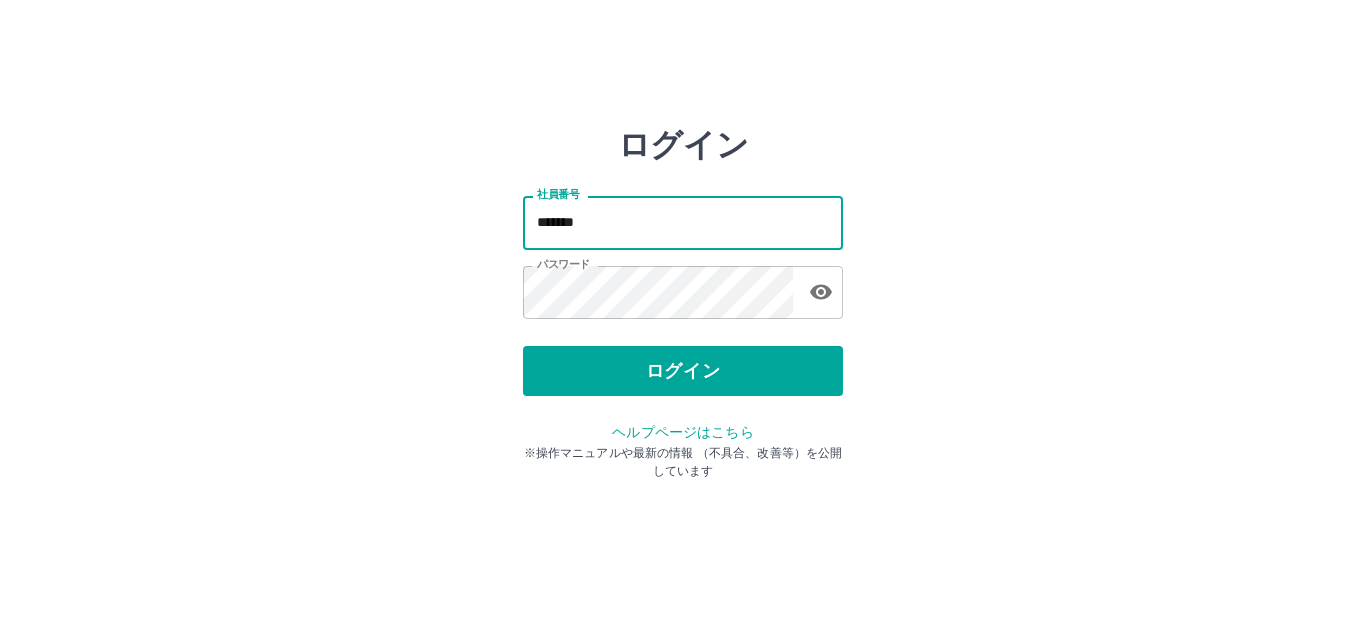 type on "*******" 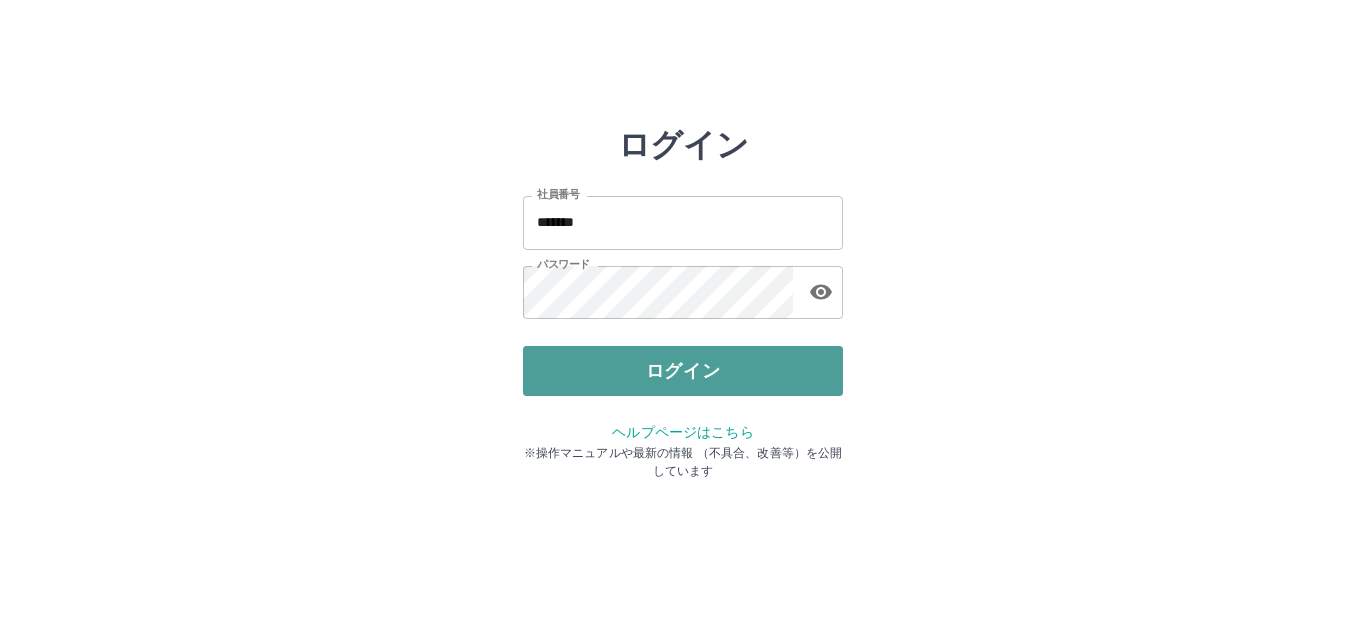 click on "ログイン" at bounding box center (683, 371) 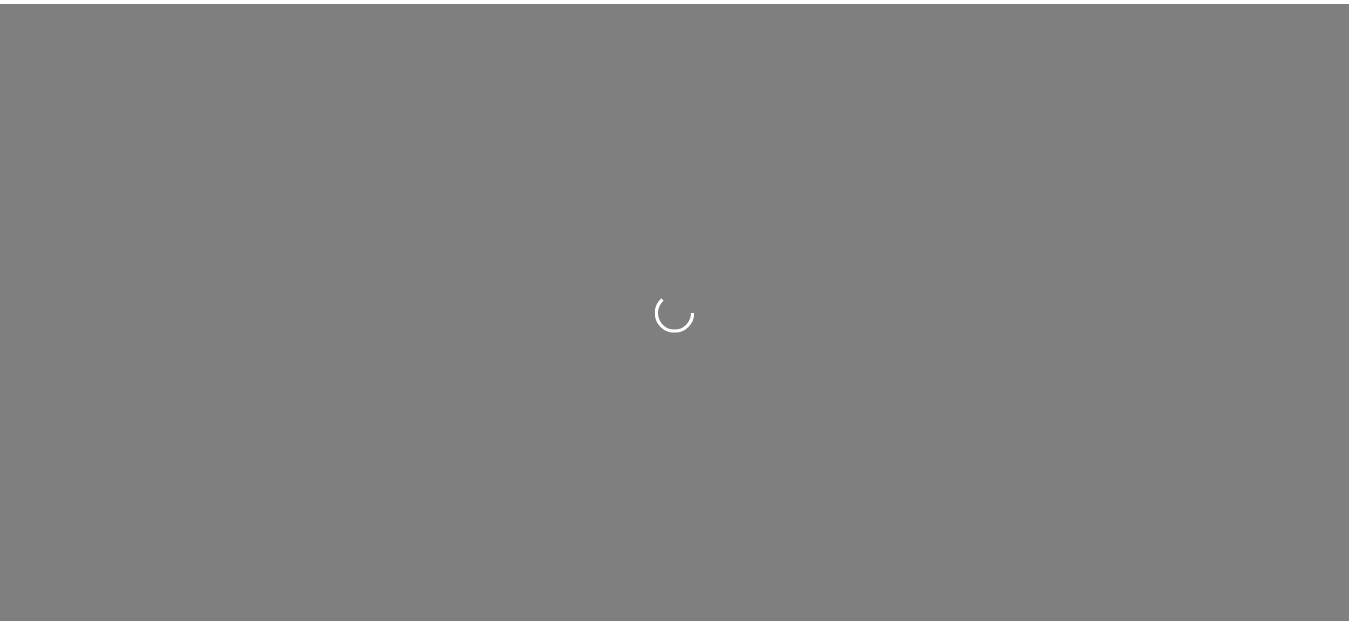 scroll, scrollTop: 0, scrollLeft: 0, axis: both 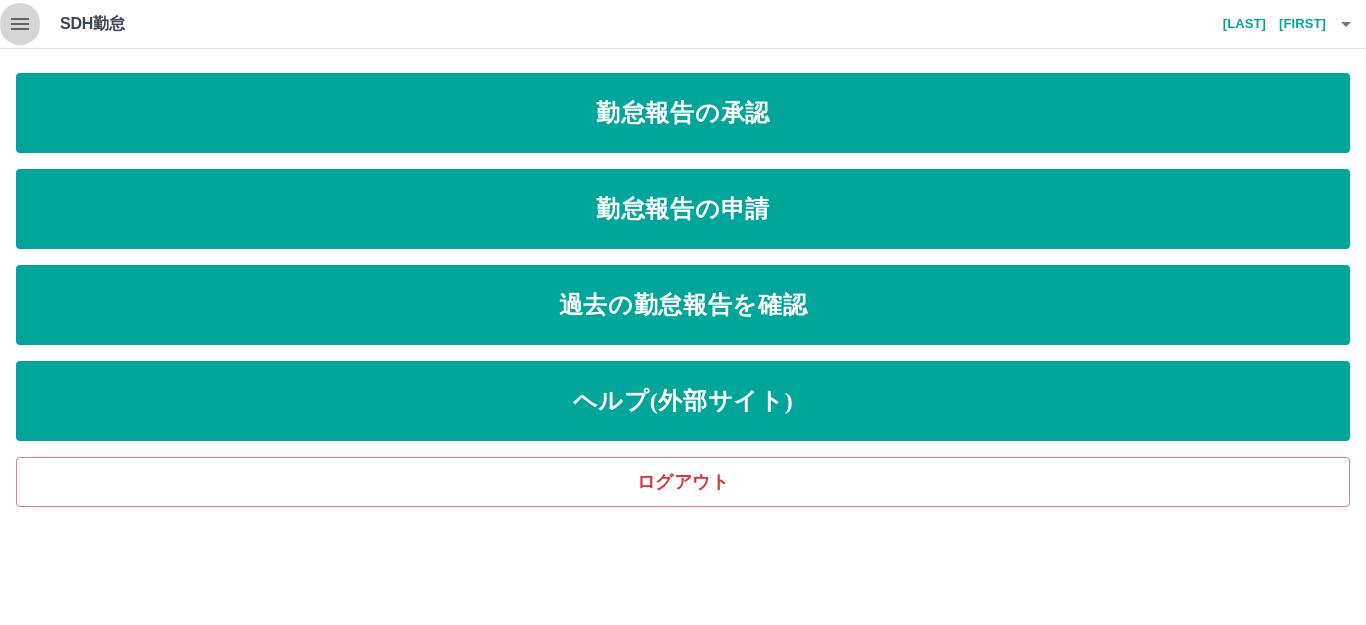 click 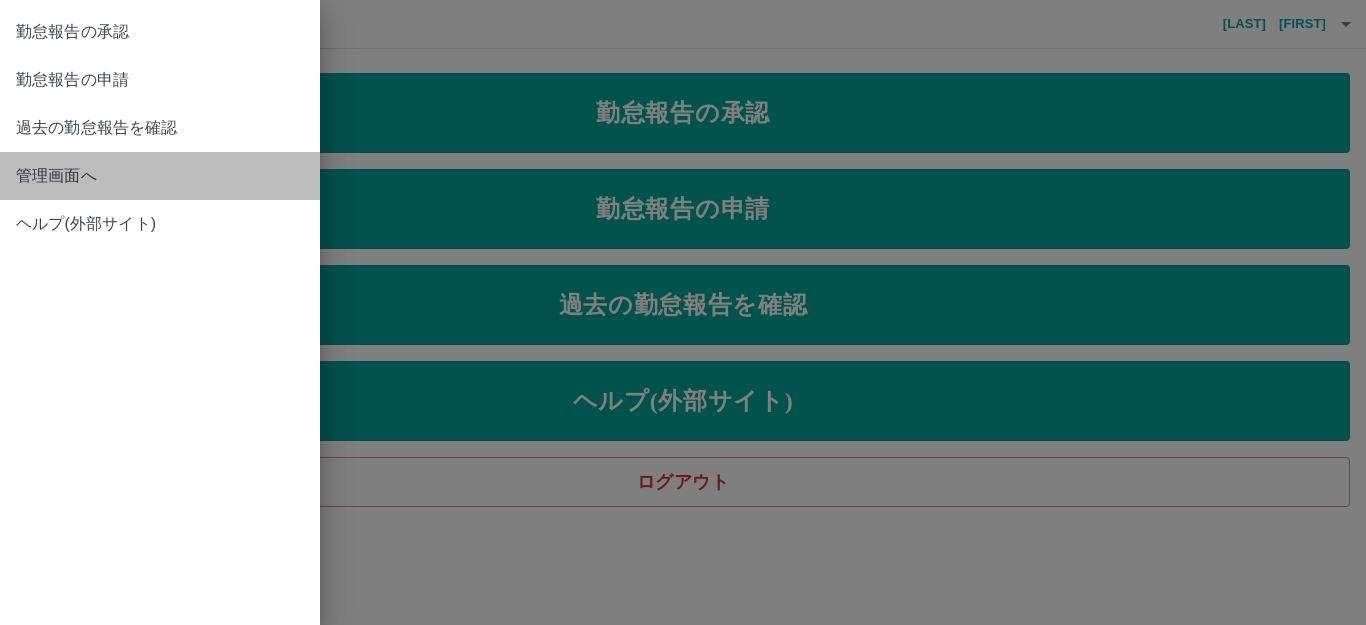 click on "管理画面へ" at bounding box center (160, 176) 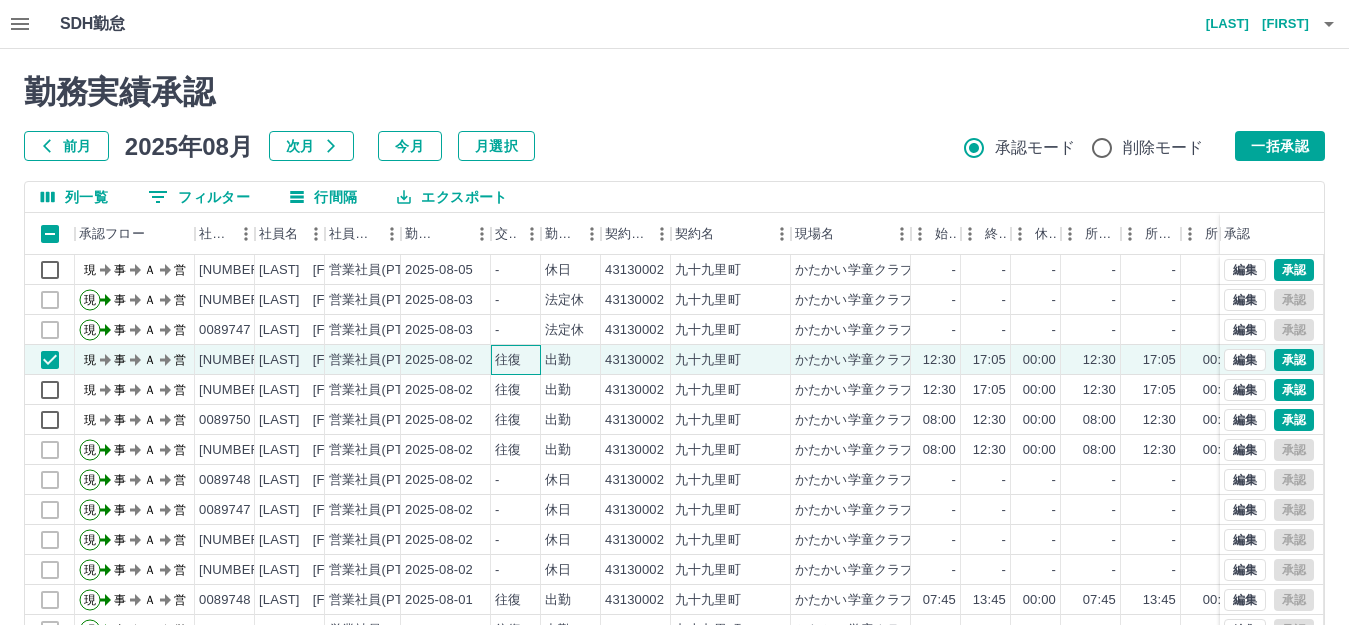 click on "往復" at bounding box center (508, 360) 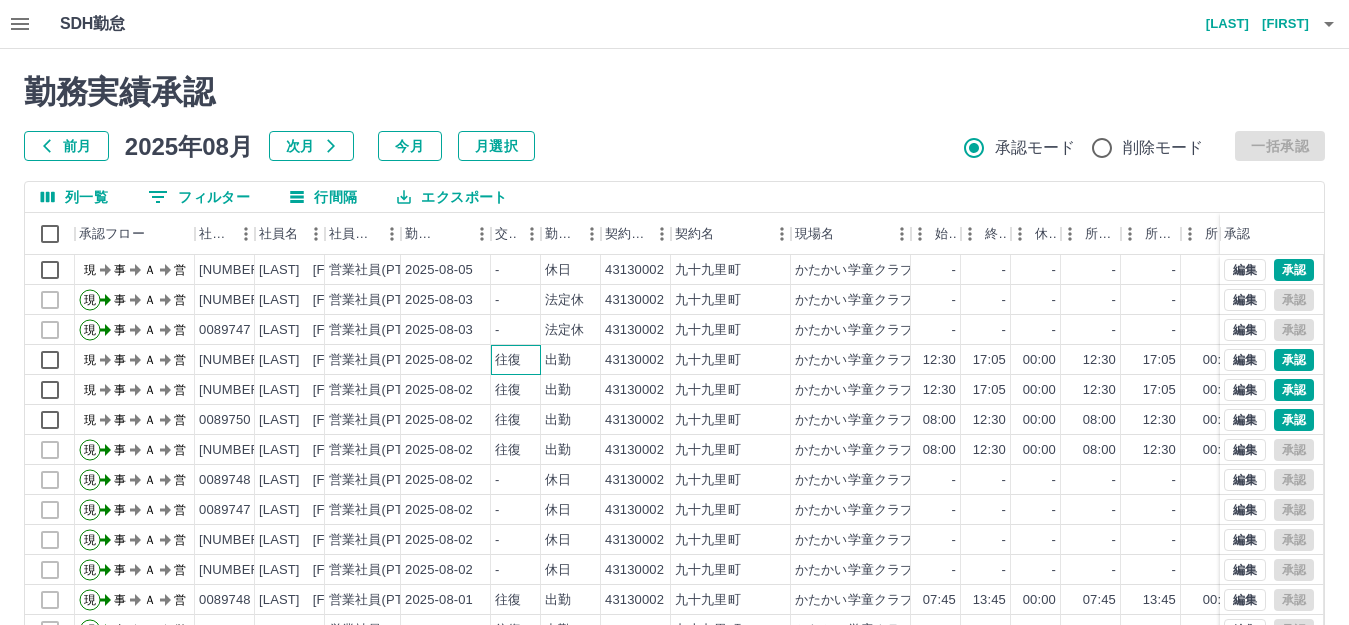 click on "往復" at bounding box center [516, 360] 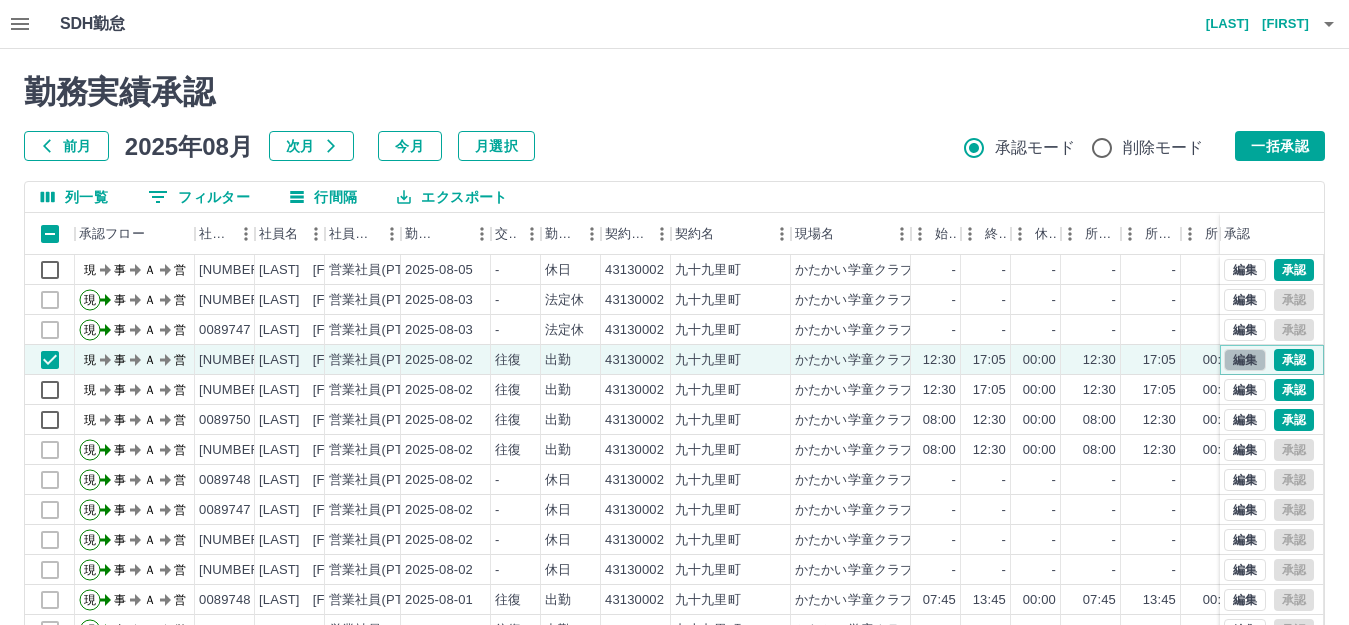 click on "編集" at bounding box center [1245, 360] 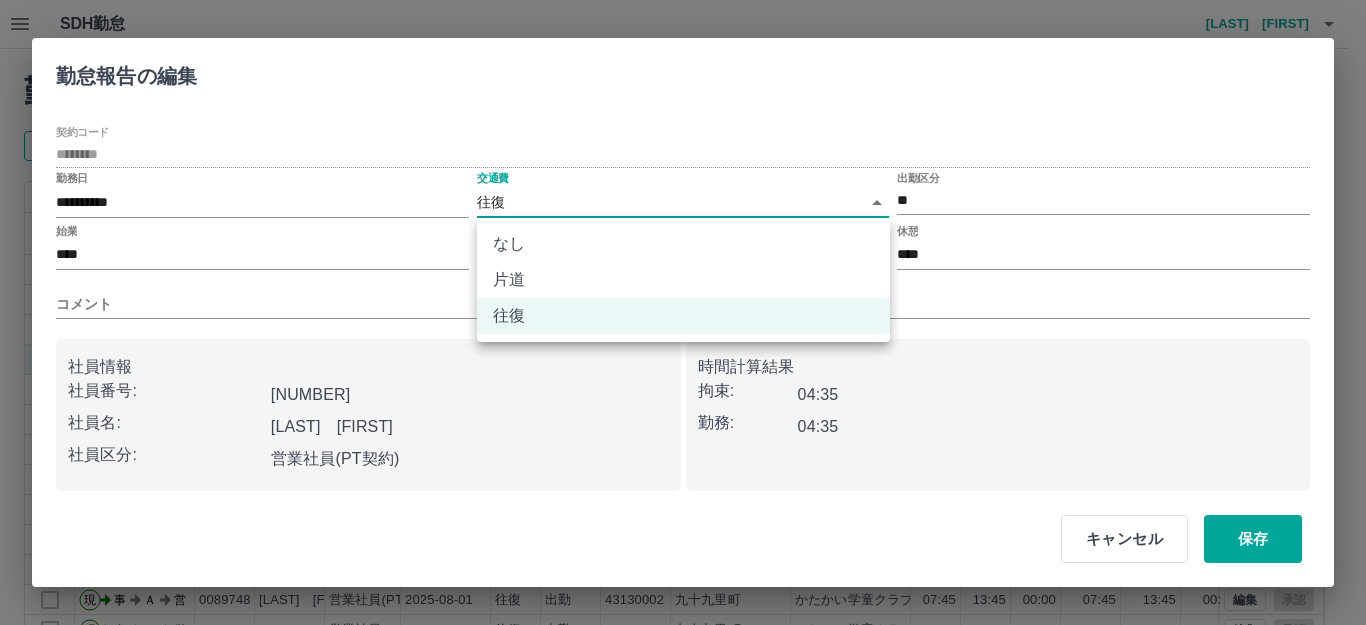 click on "SDH勤怠 [LAST]　[FIRST] 勤務実績承認 前月 2025年08月 次月 今月 月選択 承認モード 削除モード 一括承認 列一覧 0 フィルター 行間隔 エクスポート 承認フロー 社員番号 社員名 社員区分 勤務日 交通費 勤務区分 契約コード 契約名 現場名 始業 終業 休憩 所定開始 所定終業 所定休憩 拘束 勤務 遅刻等 コメント ステータス 承認 現 事 Ａ 営 [NUMBER] [LAST]　[FIRST] 営業社員(PT契約) 2025-08-05  -  休日 43130002 [CITY] [STATE] かたかい学童クラブ - - - - - - 00:00 00:00 00:00 現場責任者承認待 現 事 Ａ 営 [NUMBER] [LAST]　[FIRST] 営業社員(PT契約) 2025-08-03  -  法定休 43130002 [CITY] [STATE] かたかい学童クラブ - - - - - - 00:00 00:00 00:00 事務担当者承認待 現 事 Ａ 営 [NUMBER] [LAST]　[FIRST] 営業社員(PT契約) 2025-08-03  -  法定休 43130002 [CITY] [STATE] かたかい学童クラブ - - - - - - 00:00 00:00 00:00" at bounding box center [683, 422] 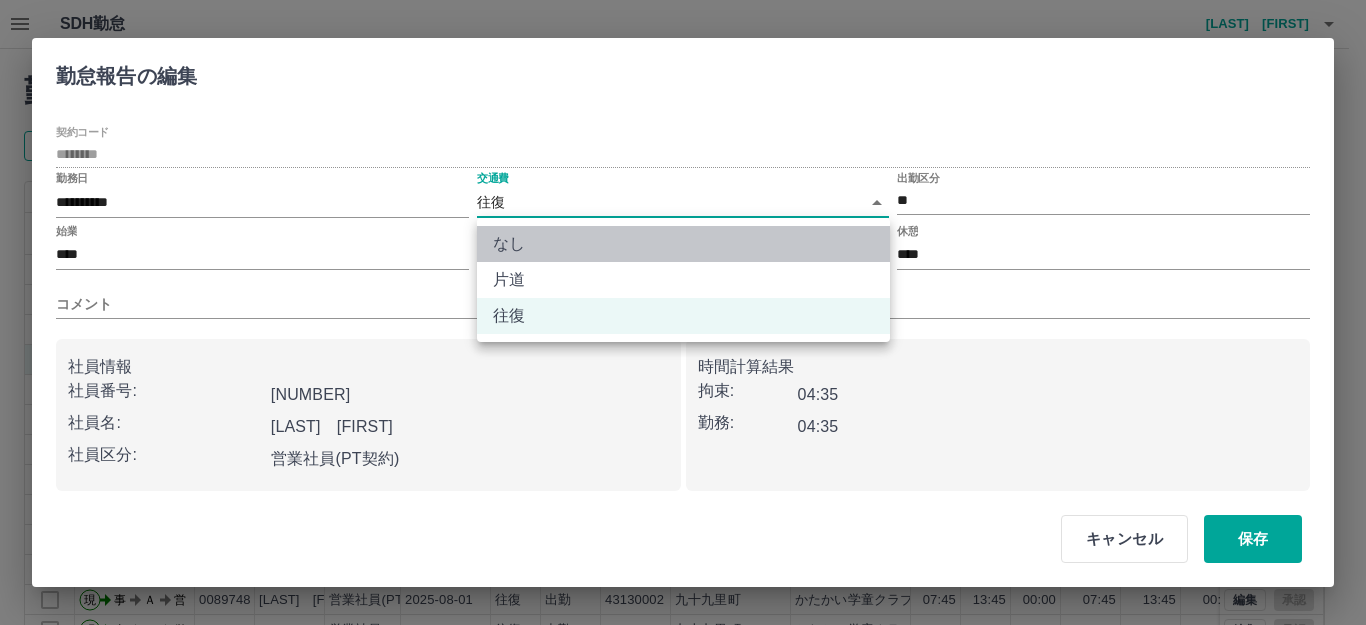 click on "なし" at bounding box center [683, 244] 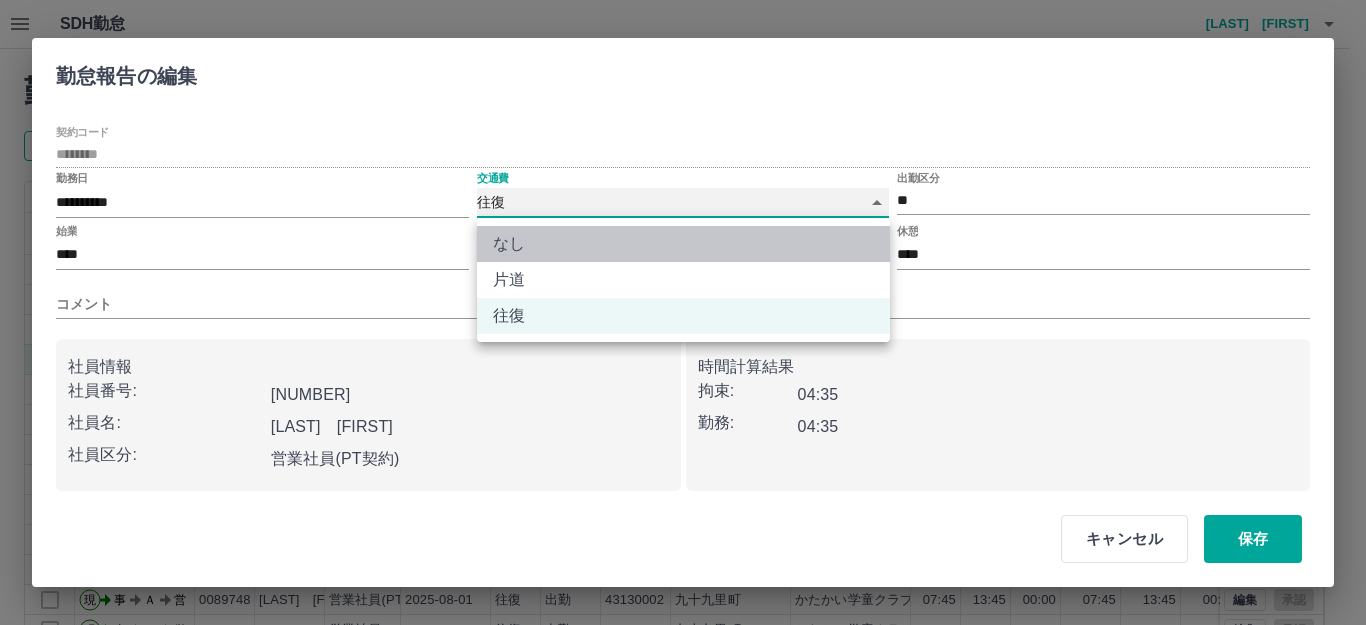 type on "****" 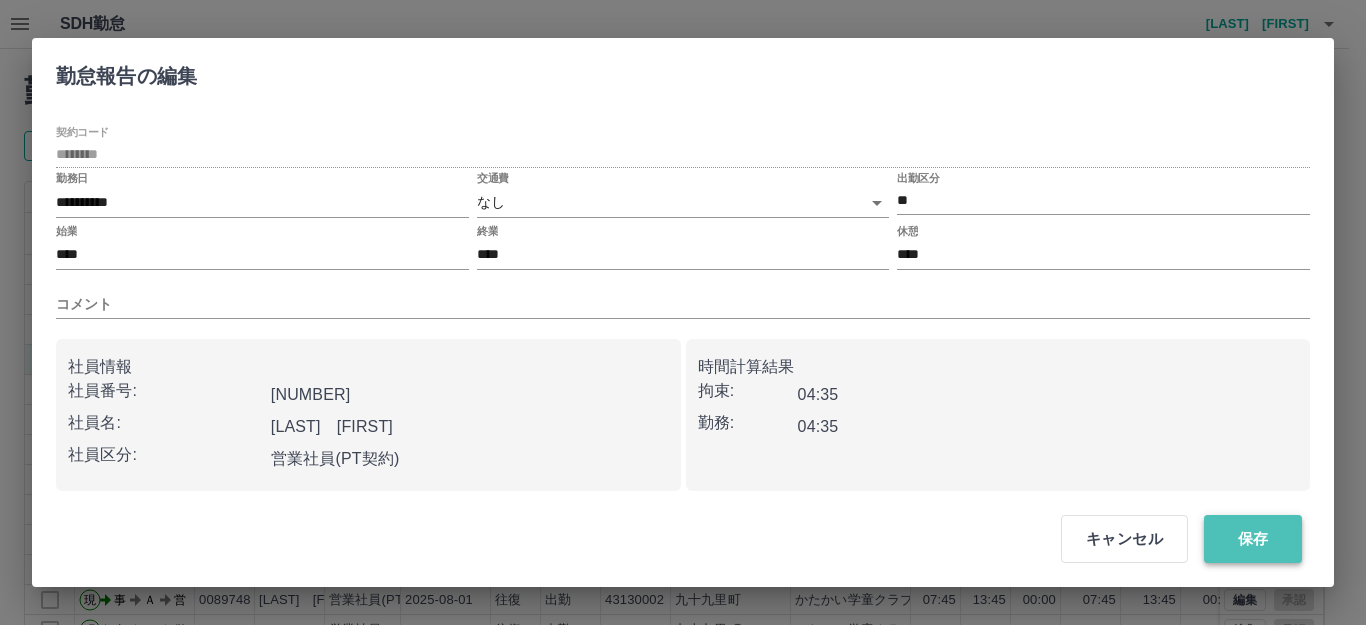click on "保存" at bounding box center [1253, 539] 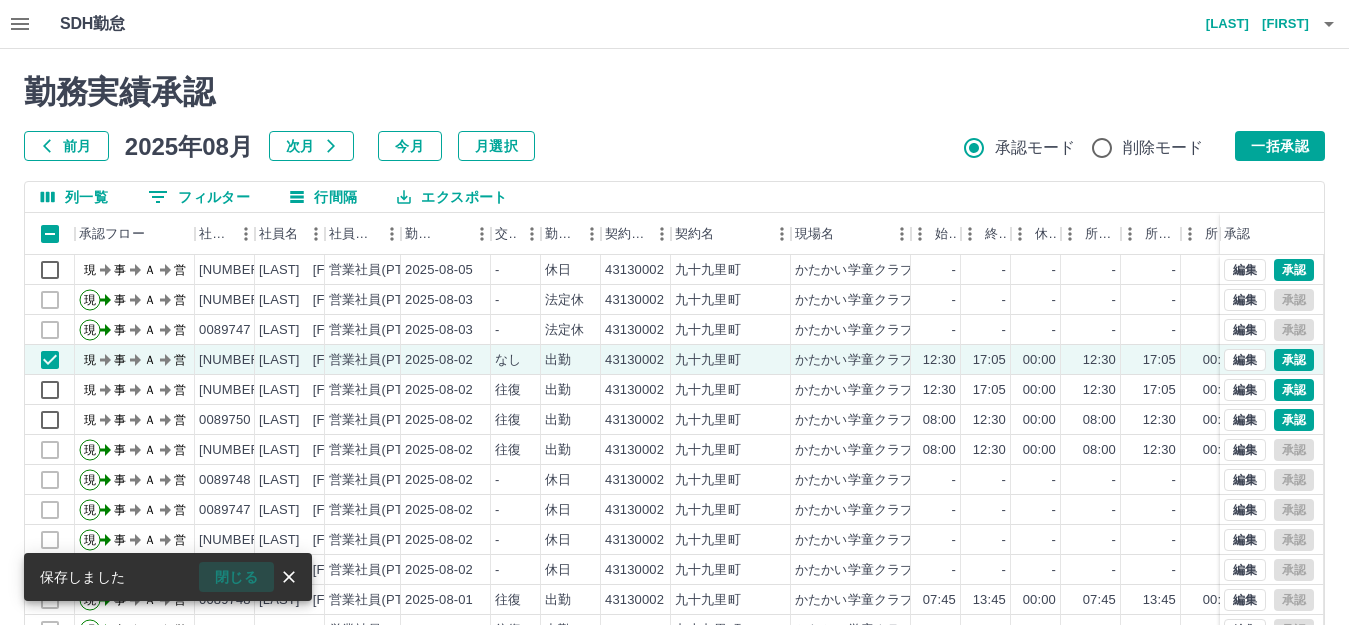 click on "閉じる" at bounding box center [236, 577] 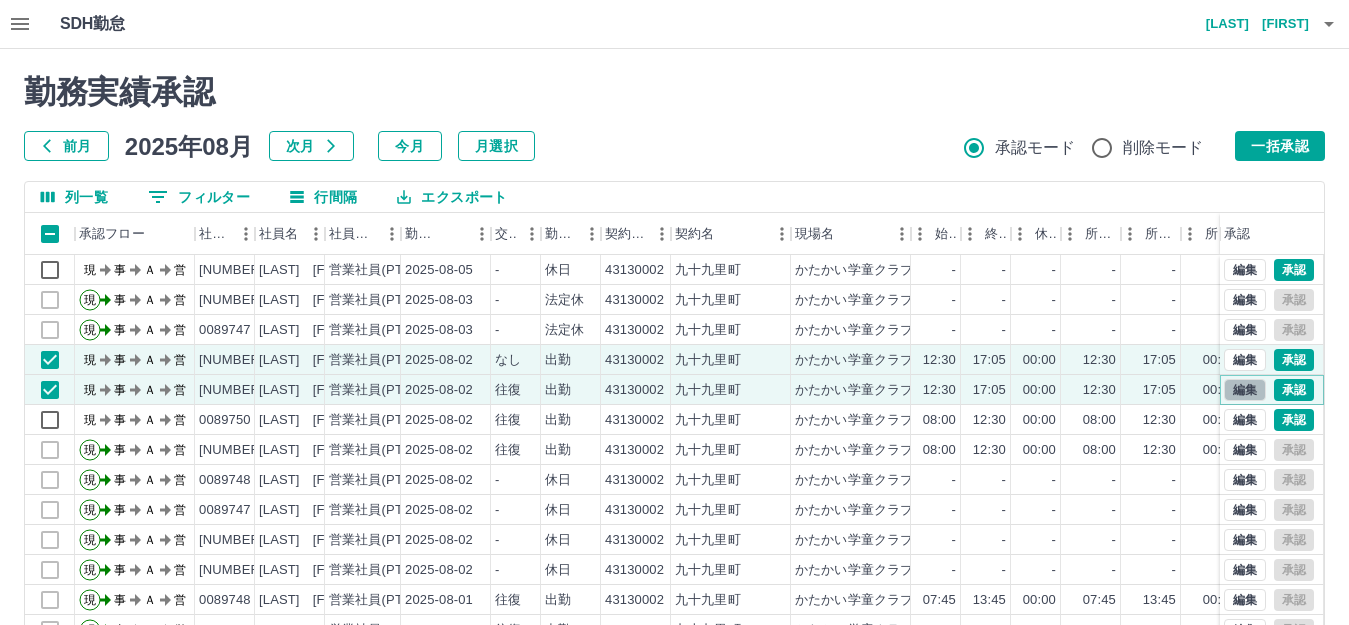 click on "編集" at bounding box center (1245, 390) 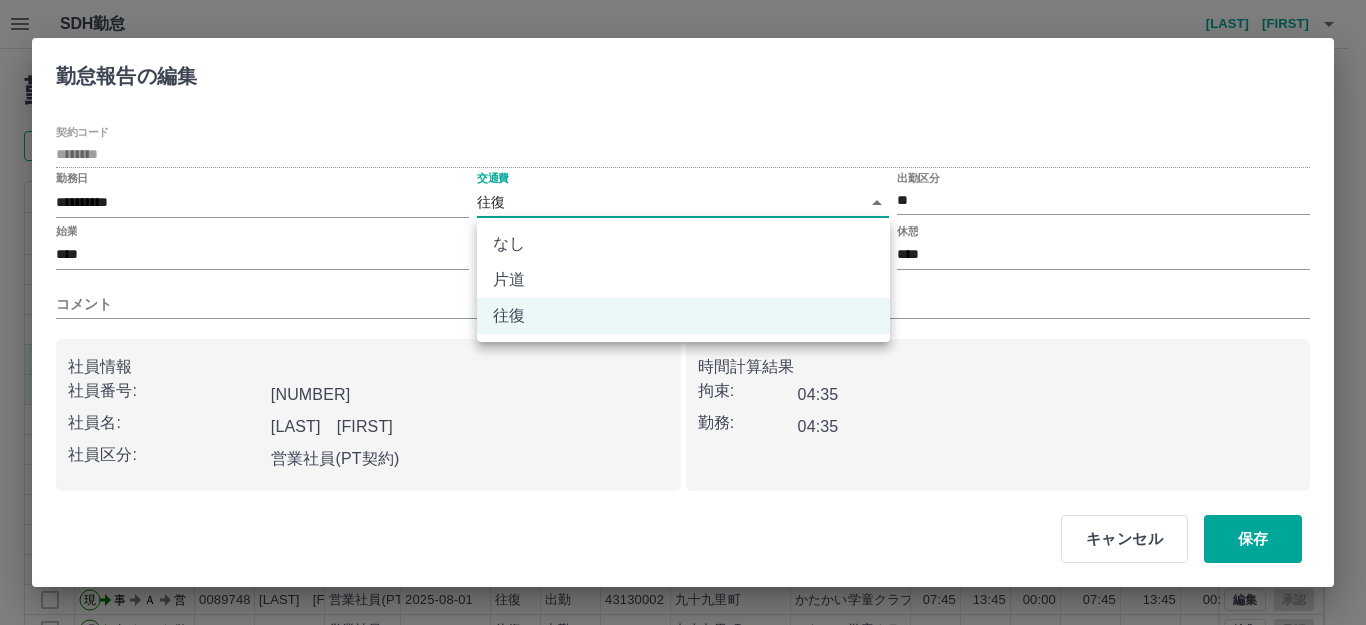 click on "SDH勤怠 [LAST]　[FIRST] 勤務実績承認 前月 2025年08月 次月 今月 月選択 承認モード 削除モード 一括承認 列一覧 0 フィルター 行間隔 エクスポート 承認フロー 社員番号 社員名 社員区分 勤務日 交通費 勤務区分 契約コード 契約名 現場名 始業 終業 休憩 所定開始 所定終業 所定休憩 拘束 勤務 遅刻等 コメント ステータス 承認 現 事 Ａ 営 [NUMBER] [LAST]　[FIRST] 営業社員(PT契約) 2025-08-05  -  休日 43130002 [CITY] [STATE] かたかい学童クラブ - - - - - - 00:00 00:00 00:00 現場責任者承認待 現 事 Ａ 営 [NUMBER] [LAST]　[FIRST] 営業社員(PT契約) 2025-08-03  -  法定休 43130002 [CITY] [STATE] かたかい学童クラブ - - - - - - 00:00 00:00 00:00 事務担当者承認待 現 事 Ａ 営 [NUMBER] [LAST]　[FIRST] 営業社員(PT契約) 2025-08-03  -  法定休 43130002 [CITY] [STATE] かたかい学童クラブ - - - - - - 00:00 00:00 00:00" at bounding box center [683, 422] 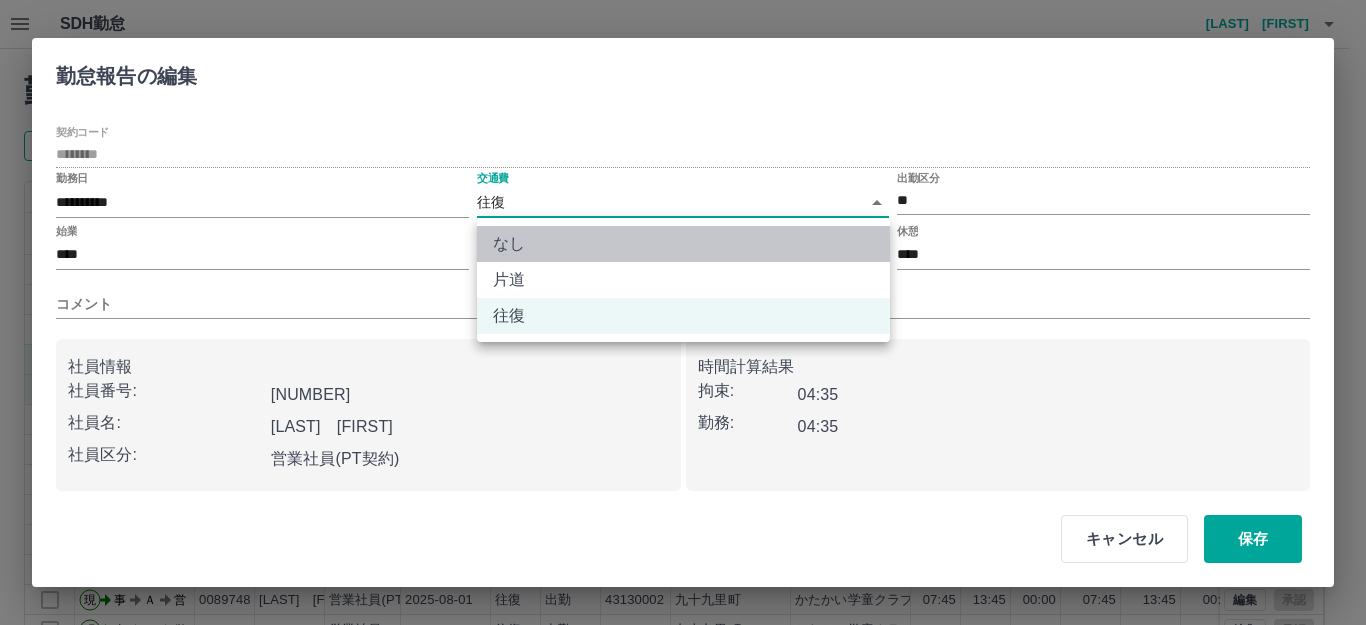 click on "なし" at bounding box center [683, 244] 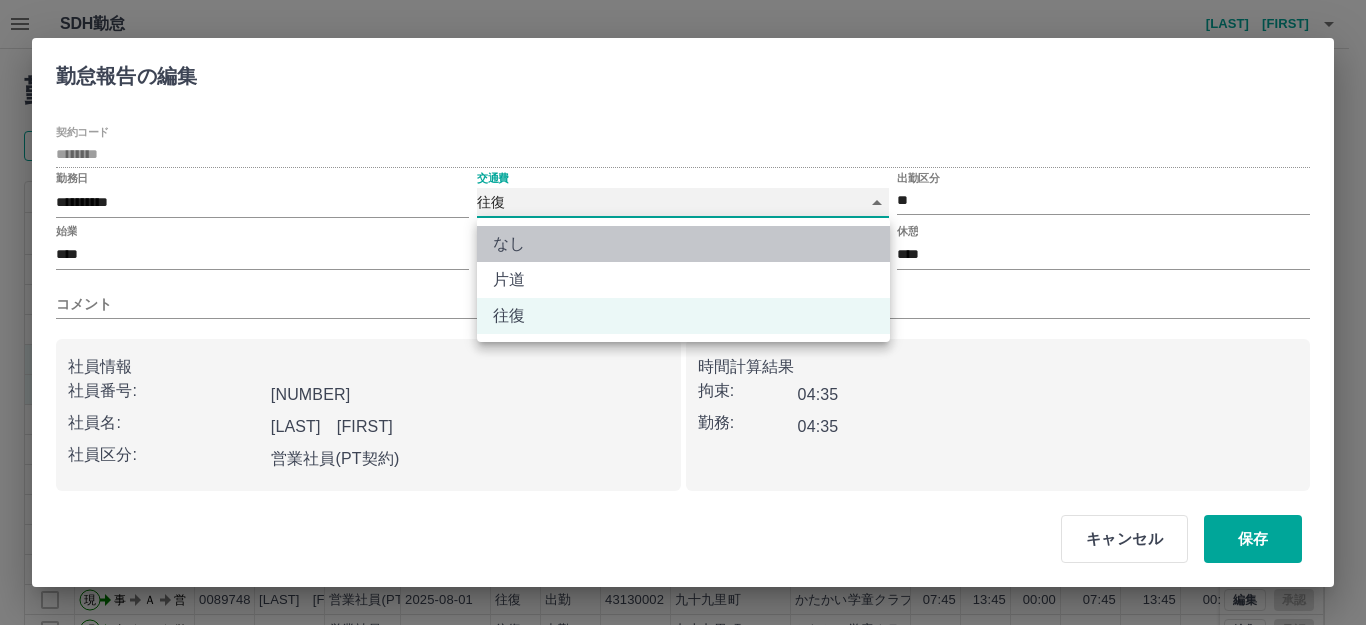 type on "****" 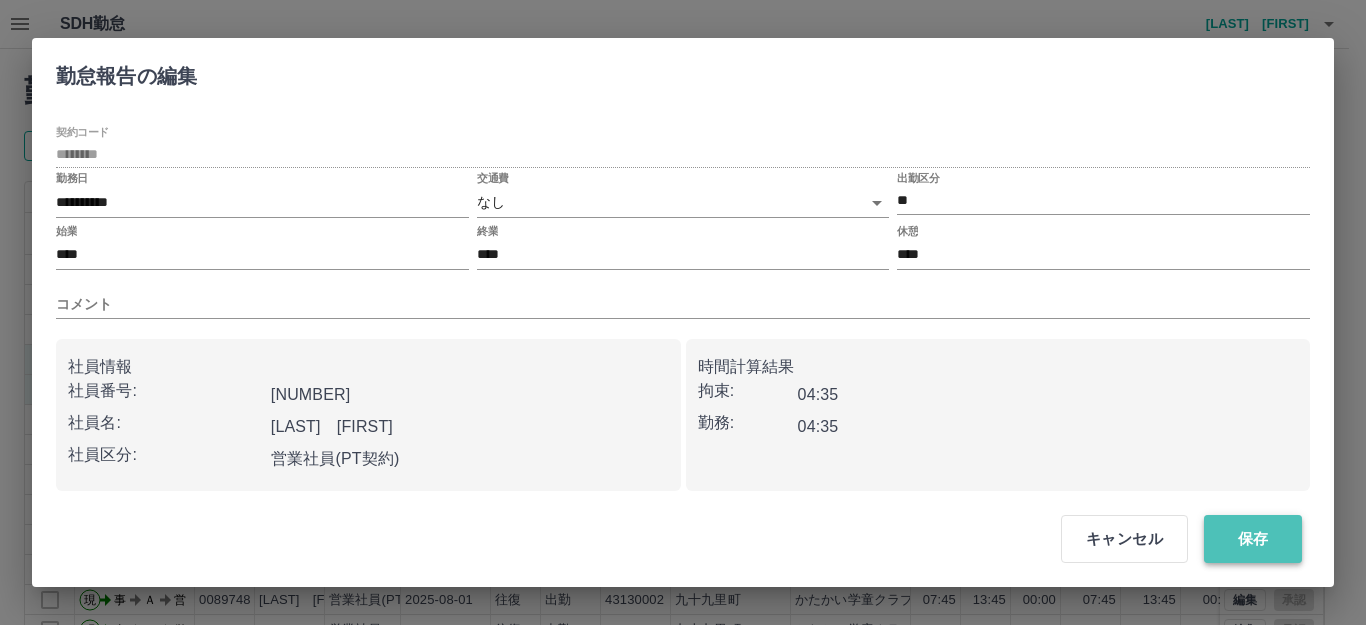 click on "保存" at bounding box center [1253, 539] 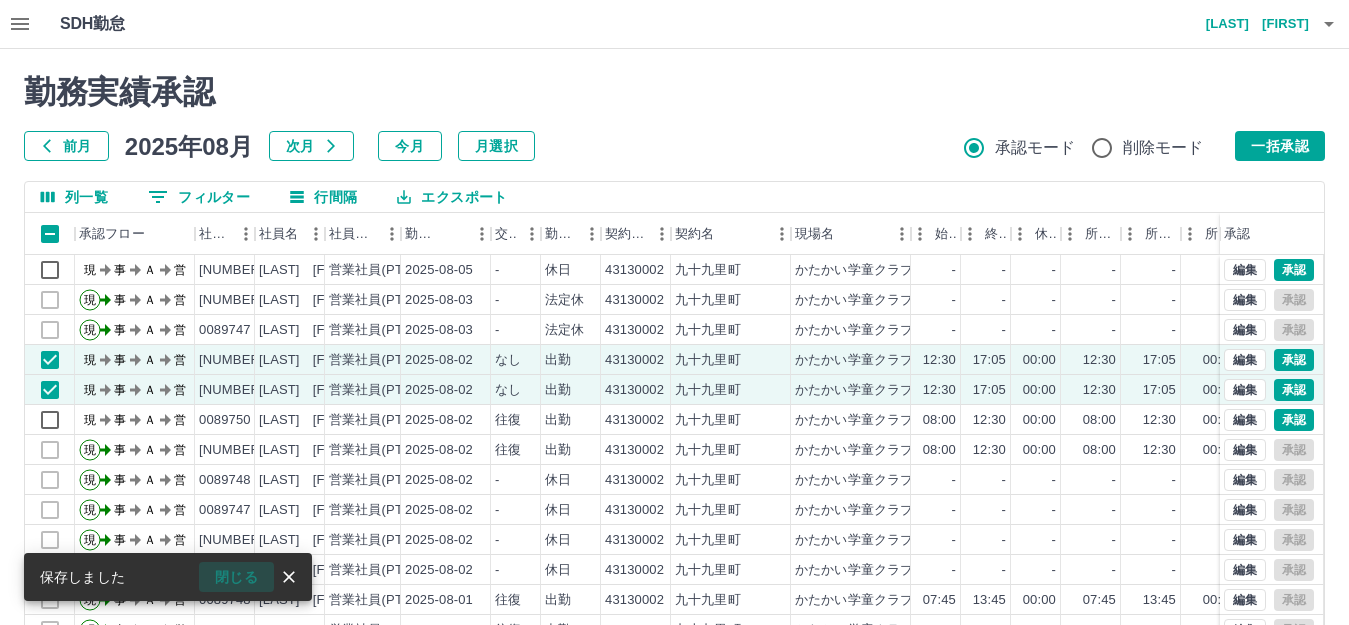 click on "閉じる" at bounding box center (236, 577) 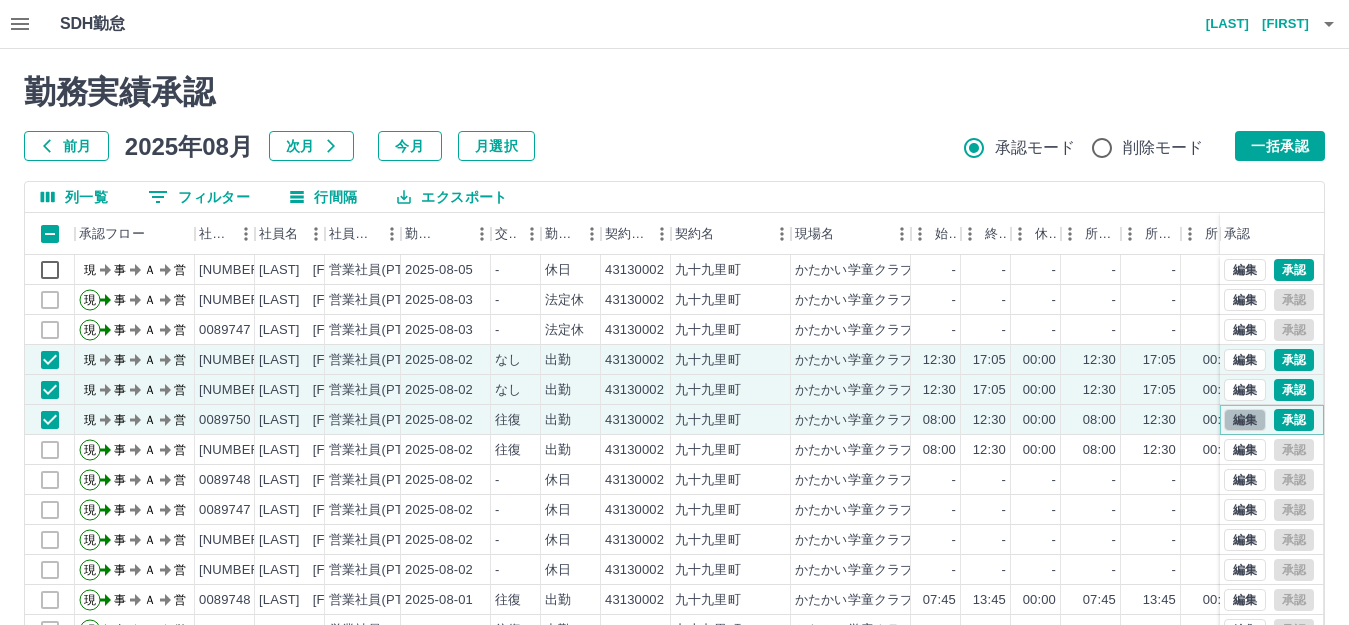 click on "編集" at bounding box center [1245, 420] 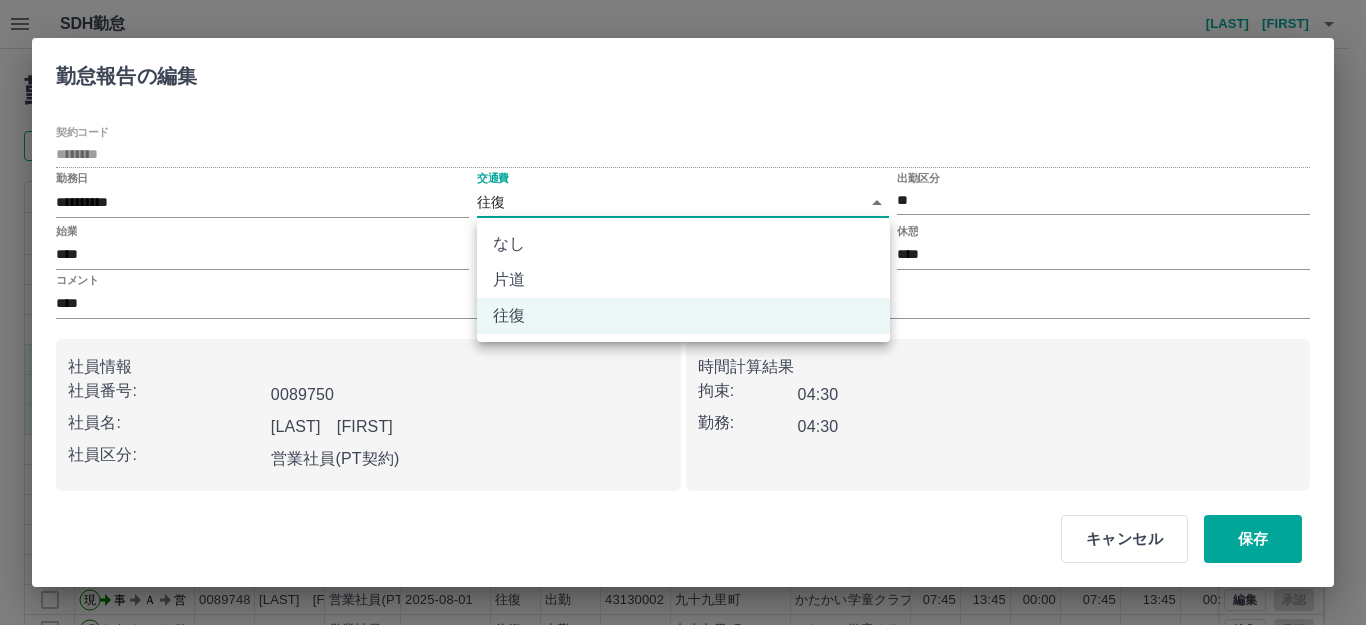 click on "SDH勤怠 [LAST]　[FIRST] 勤務実績承認 前月 2025年08月 次月 今月 月選択 承認モード 削除モード 一括承認 列一覧 0 フィルター 行間隔 エクスポート 承認フロー 社員番号 社員名 社員区分 勤務日 交通費 勤務区分 契約コード 契約名 現場名 始業 終業 休憩 所定開始 所定終業 所定休憩 拘束 勤務 遅刻等 コメント ステータス 承認 現 事 Ａ 営 [NUMBER] [LAST]　[FIRST] 営業社員(PT契約) 2025-08-05  -  休日 43130002 [CITY] [STATE] かたかい学童クラブ - - - - - - 00:00 00:00 00:00 現場責任者承認待 現 事 Ａ 営 [NUMBER] [LAST]　[FIRST] 営業社員(PT契約) 2025-08-03  -  法定休 43130002 [CITY] [STATE] かたかい学童クラブ - - - - - - 00:00 00:00 00:00 事務担当者承認待 現 事 Ａ 営 [NUMBER] [LAST]　[FIRST] 営業社員(PT契約) 2025-08-03  -  法定休 43130002 [CITY] [STATE] かたかい学童クラブ - - - - - - 00:00 00:00 00:00" at bounding box center [683, 422] 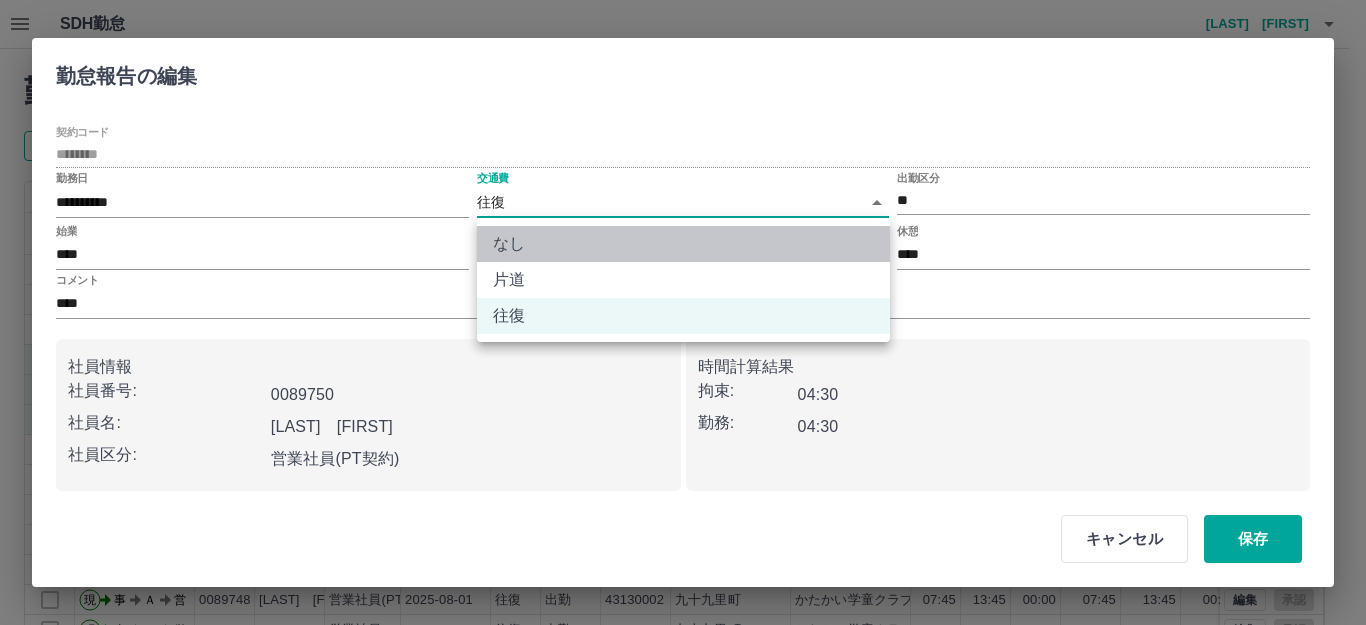 click on "なし" at bounding box center (683, 244) 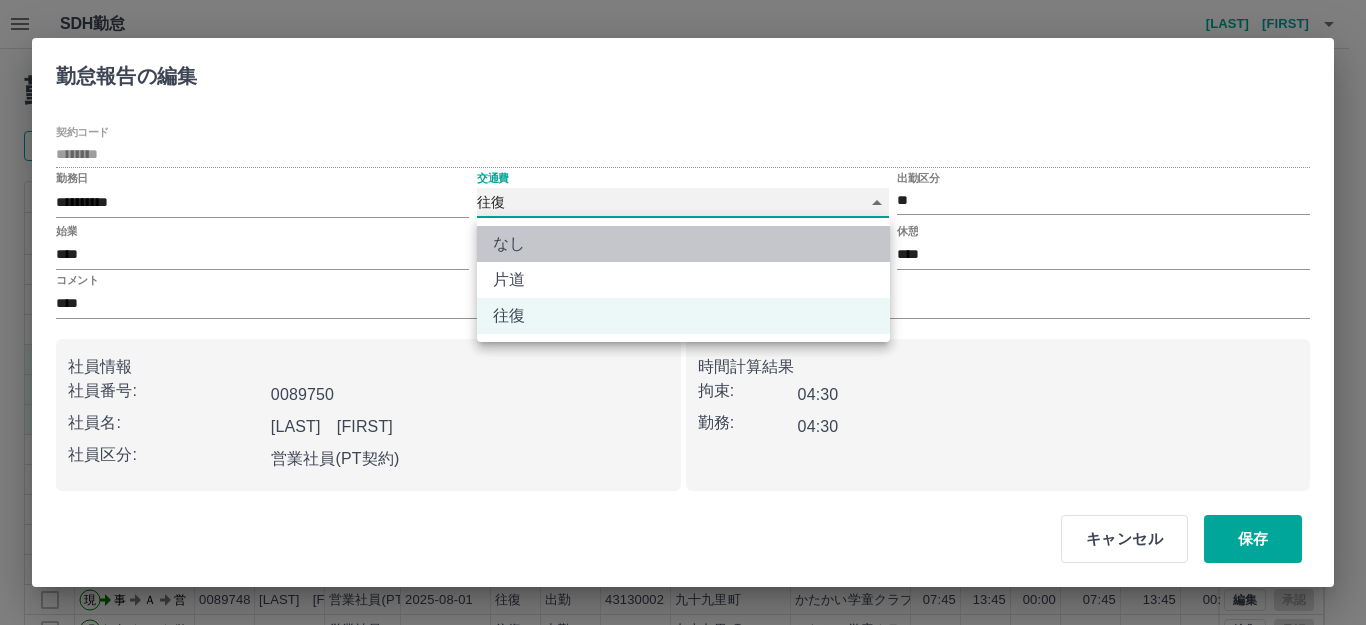 type on "****" 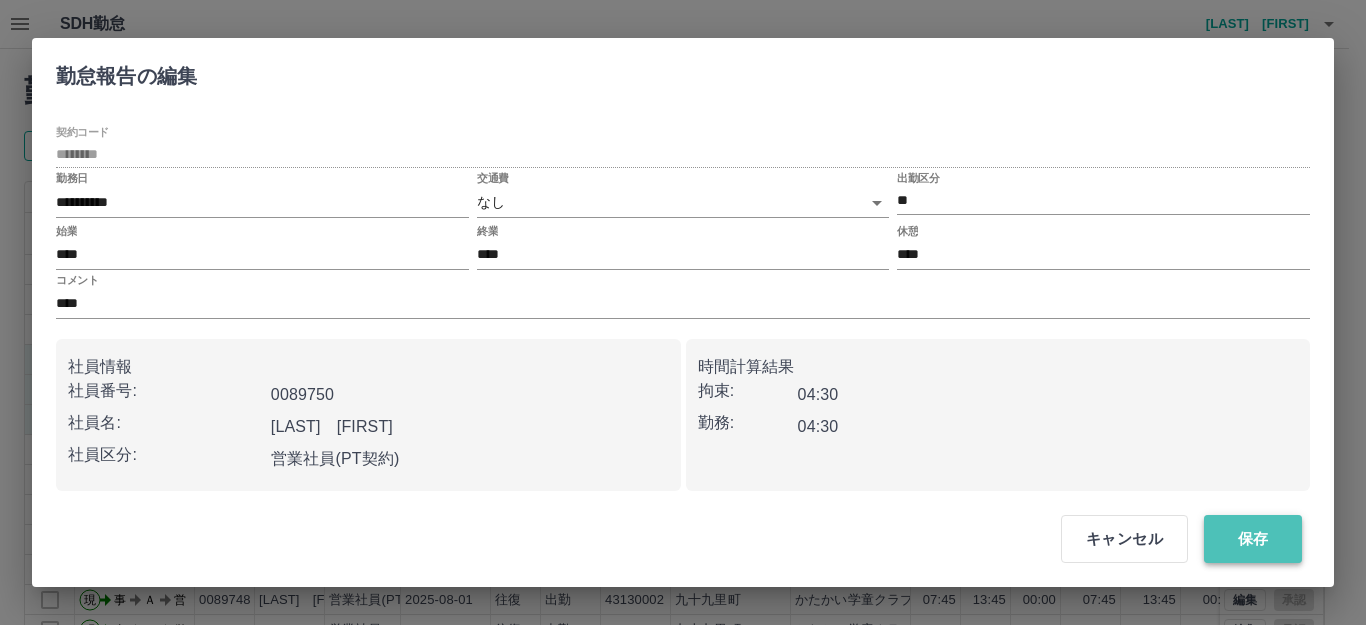 click on "保存" at bounding box center (1253, 539) 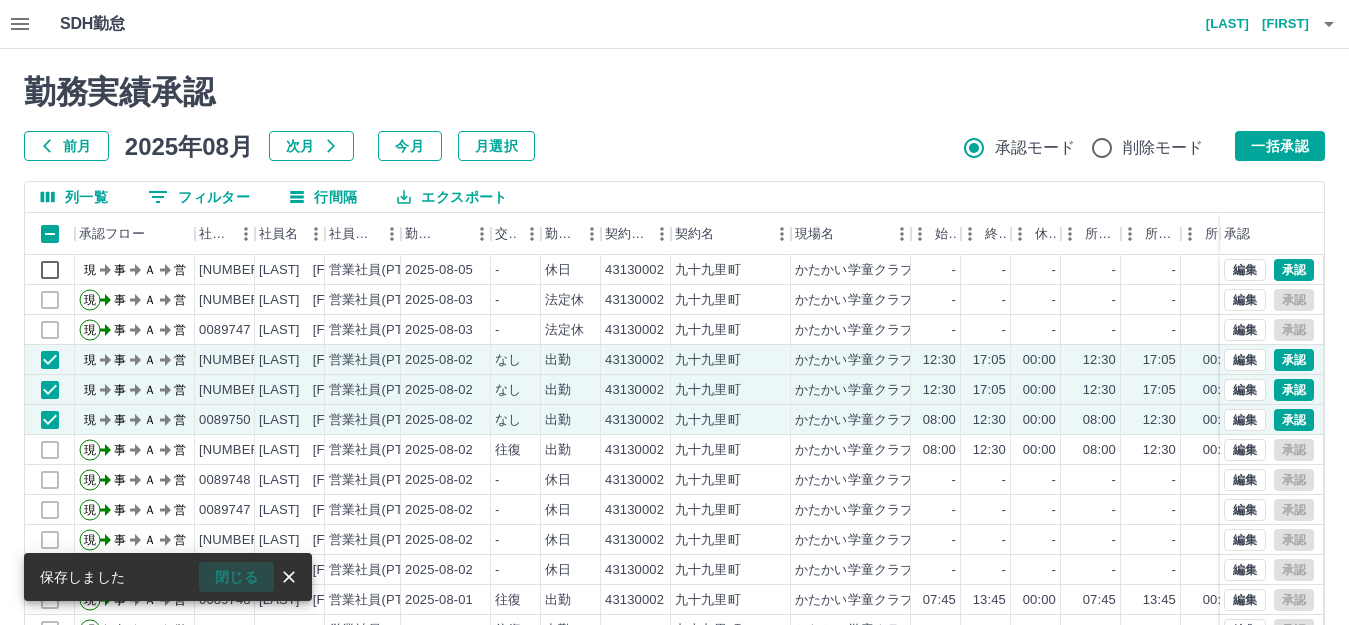 click on "閉じる" at bounding box center [236, 577] 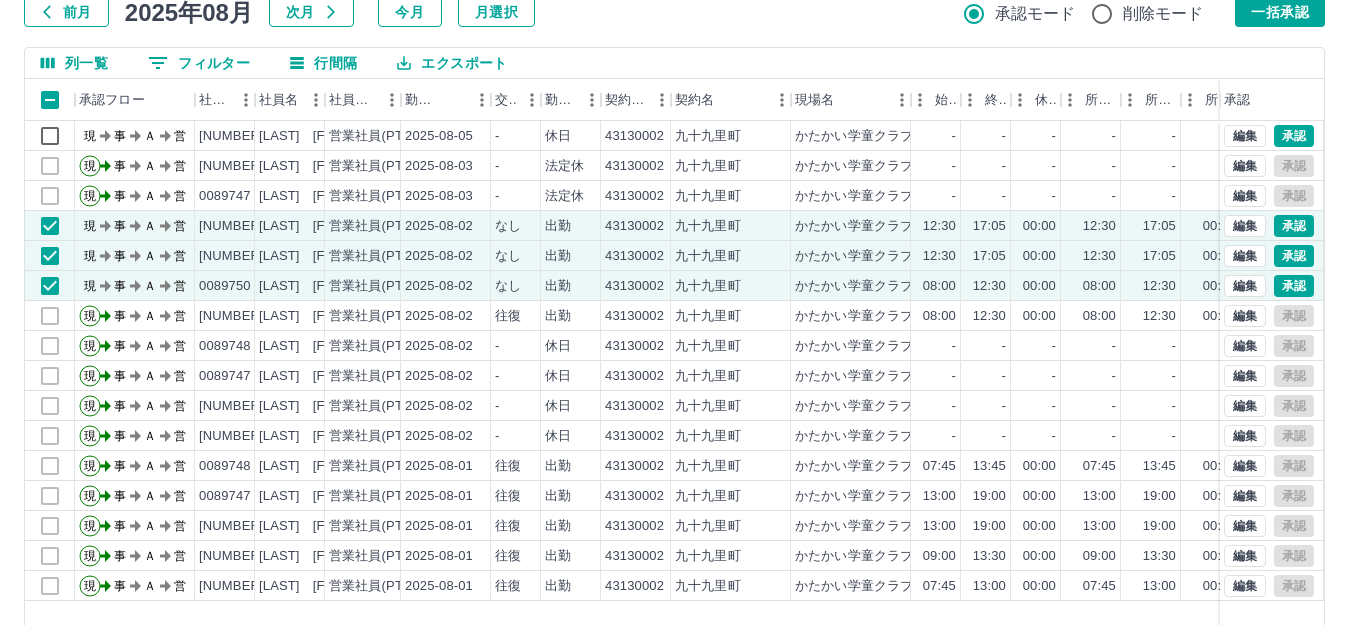 scroll, scrollTop: 160, scrollLeft: 0, axis: vertical 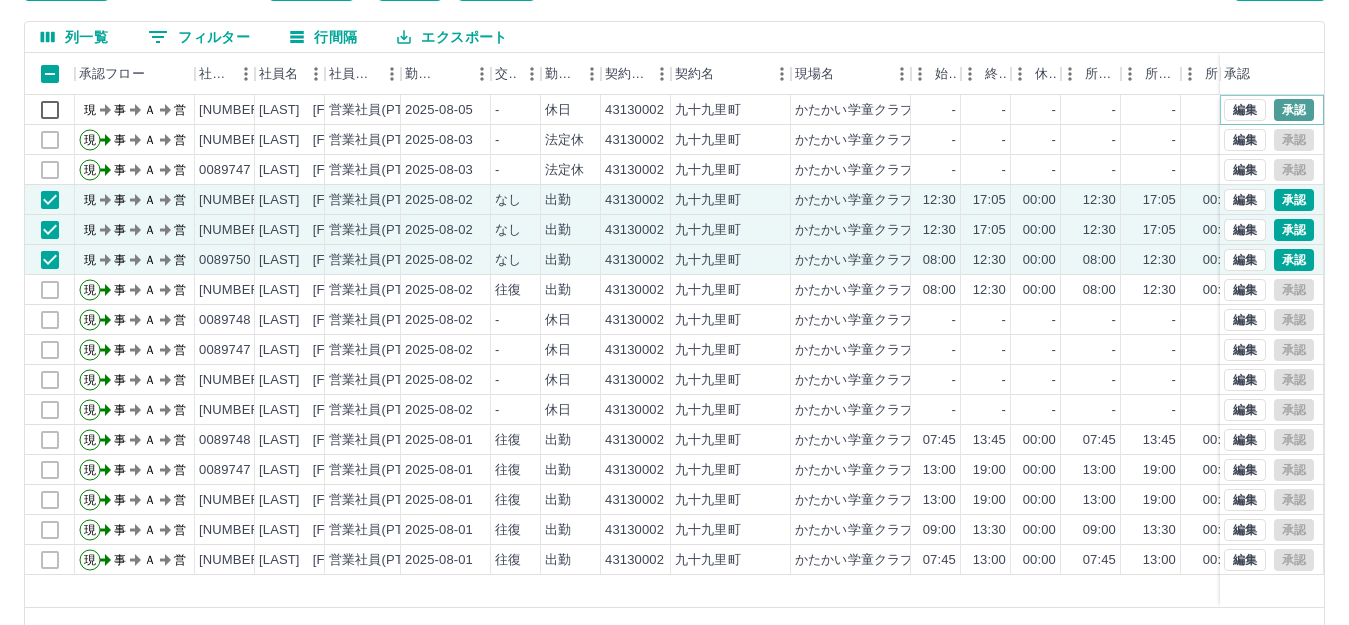 click on "承認" at bounding box center [1294, 110] 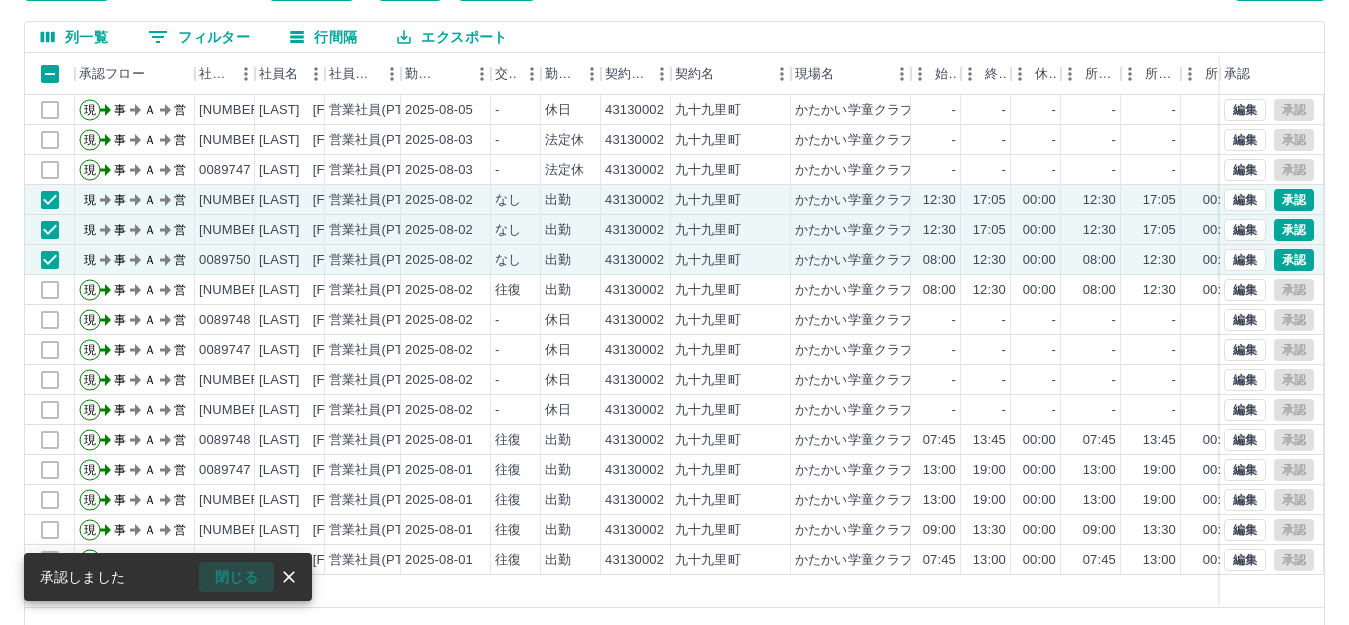 click on "閉じる" at bounding box center [236, 577] 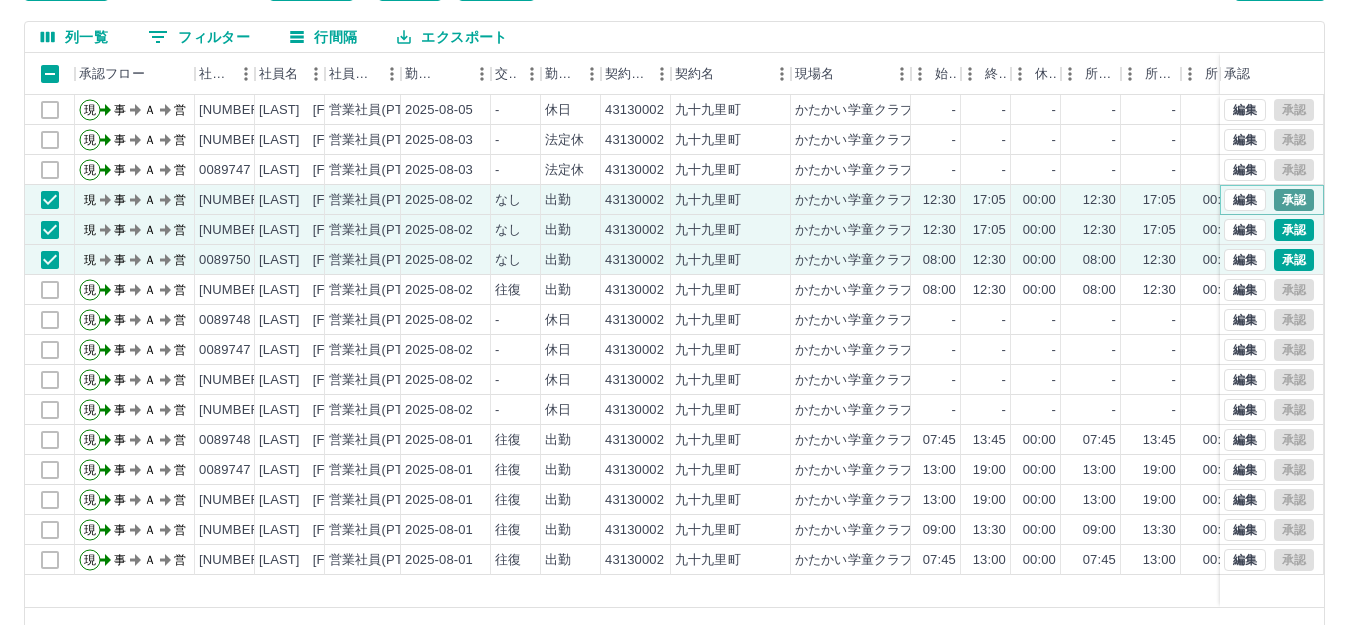 click on "承認" at bounding box center [1294, 200] 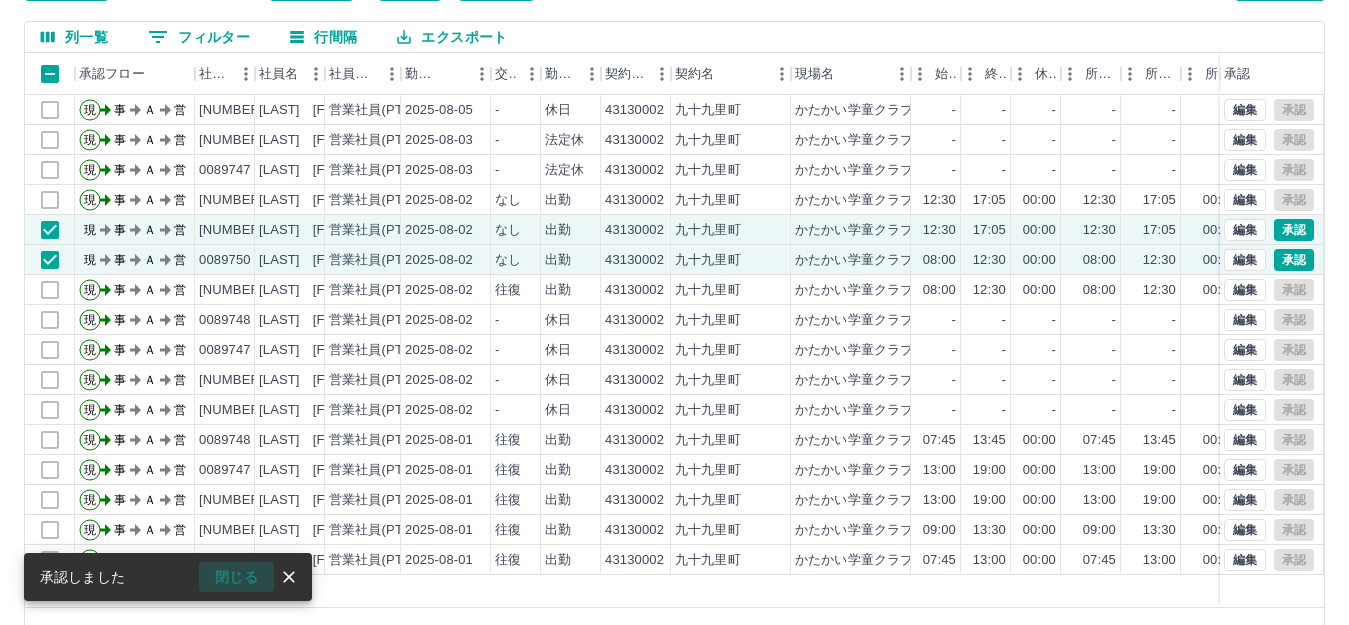 click on "閉じる" at bounding box center (236, 577) 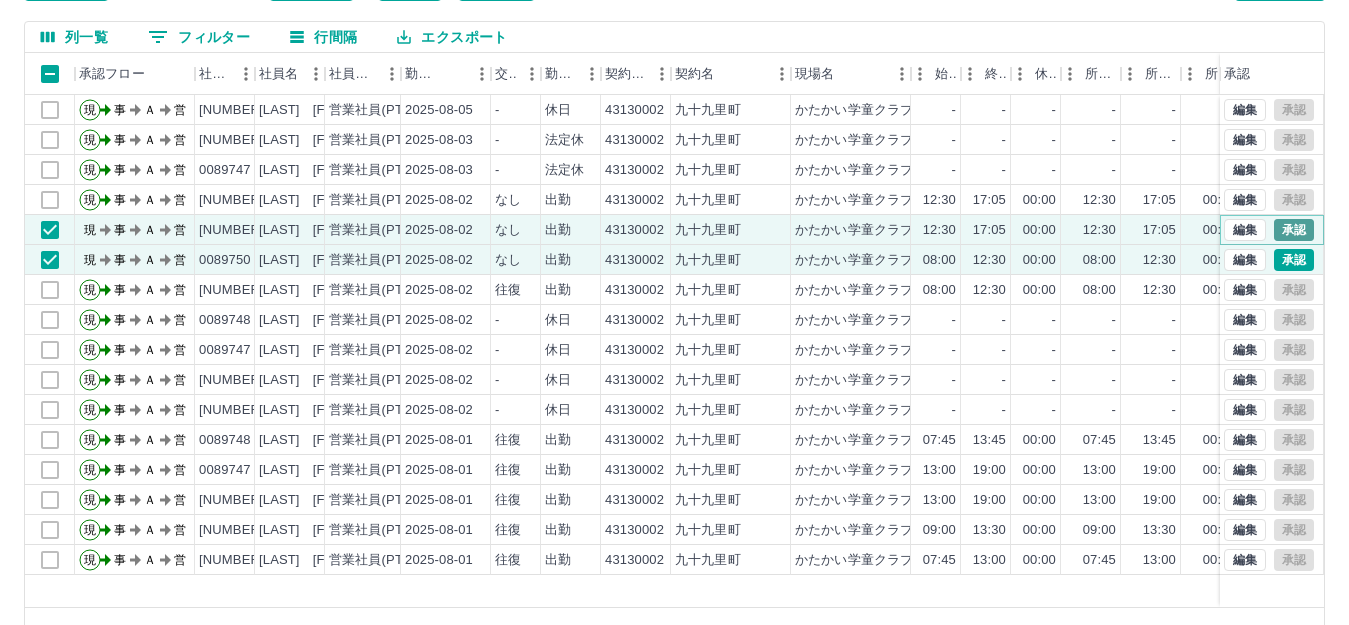 click on "承認" at bounding box center (1294, 230) 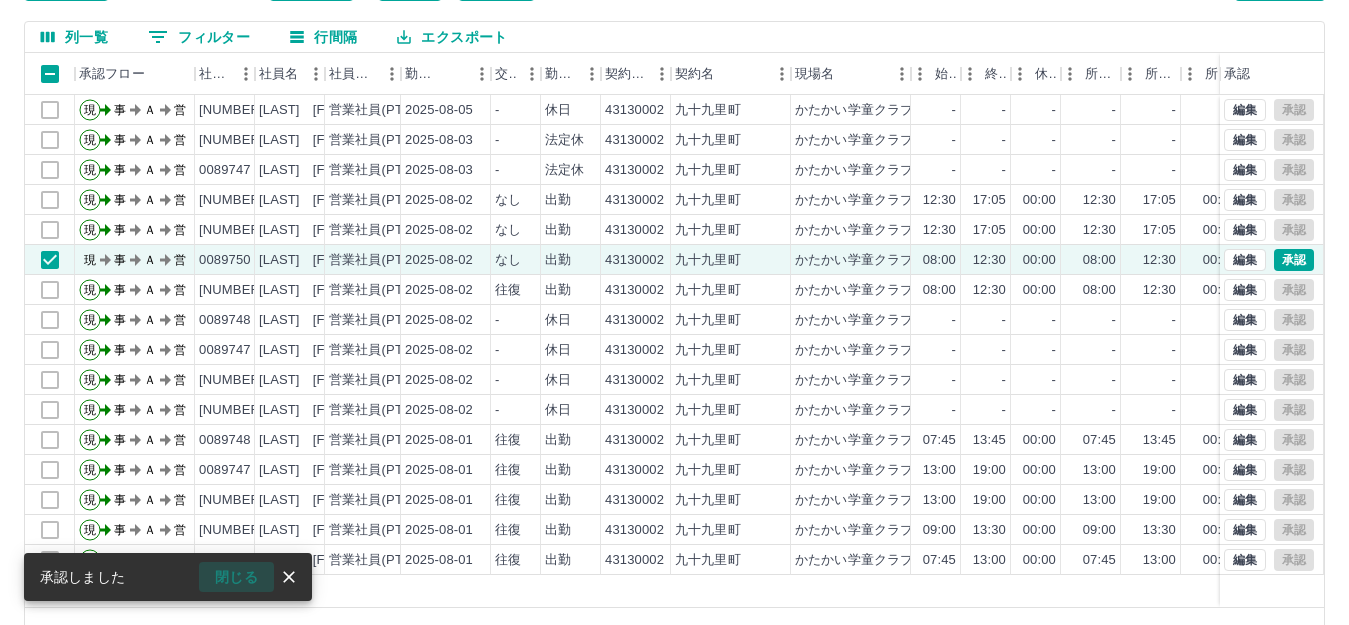 click on "閉じる" at bounding box center (236, 577) 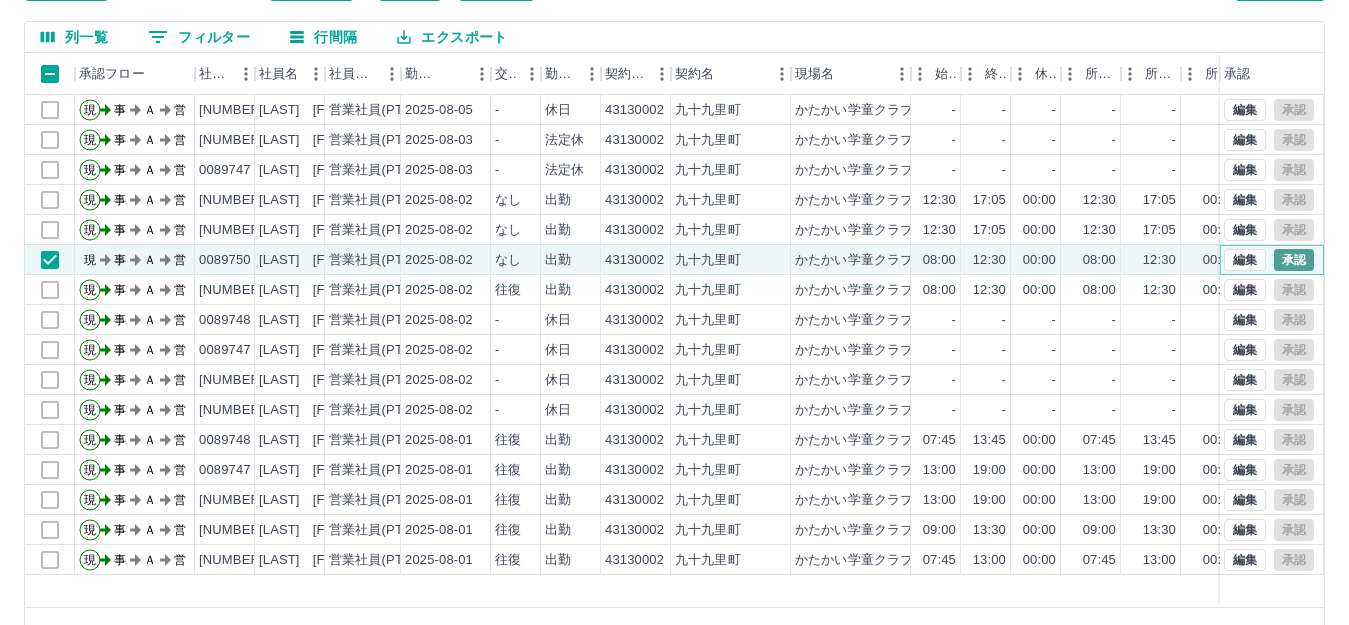 click on "承認" at bounding box center (1294, 260) 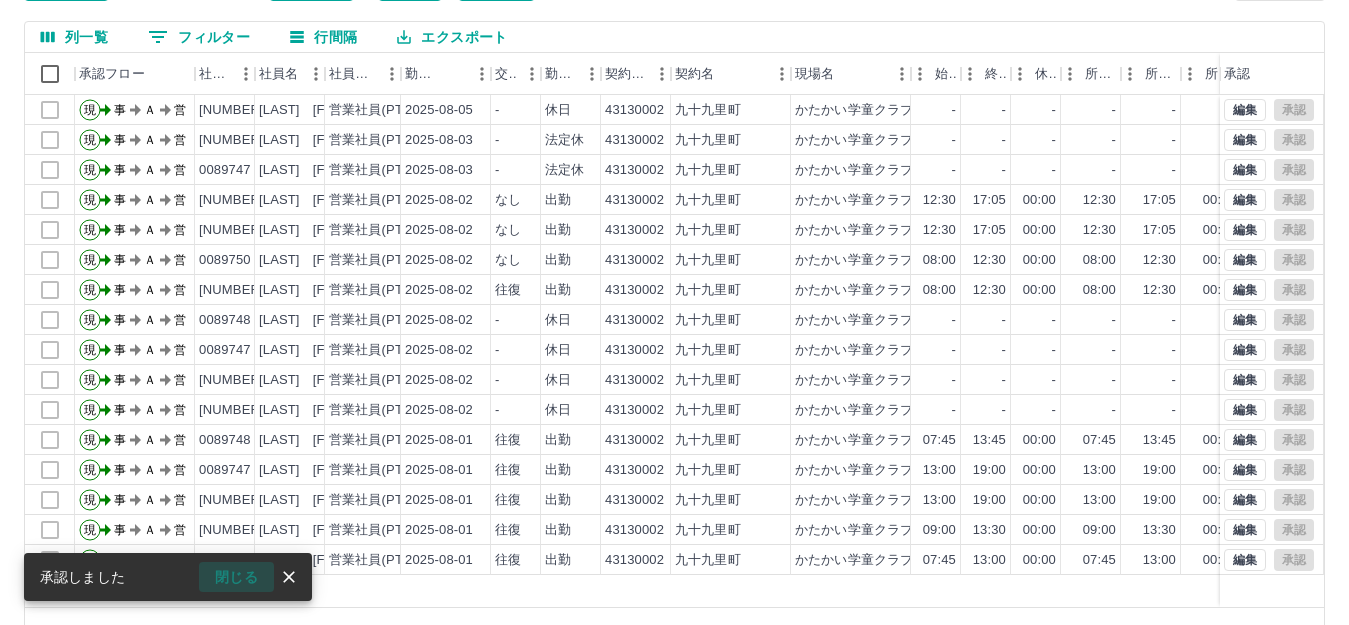 click on "閉じる" at bounding box center [236, 577] 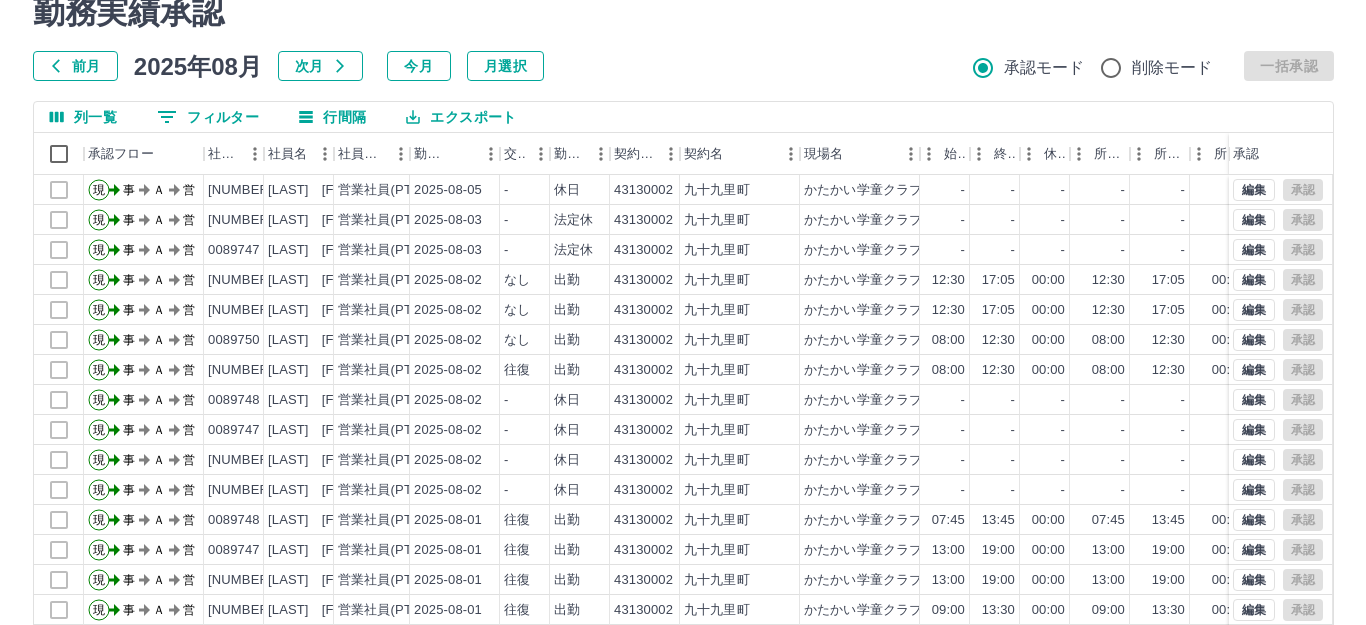 scroll, scrollTop: 0, scrollLeft: 0, axis: both 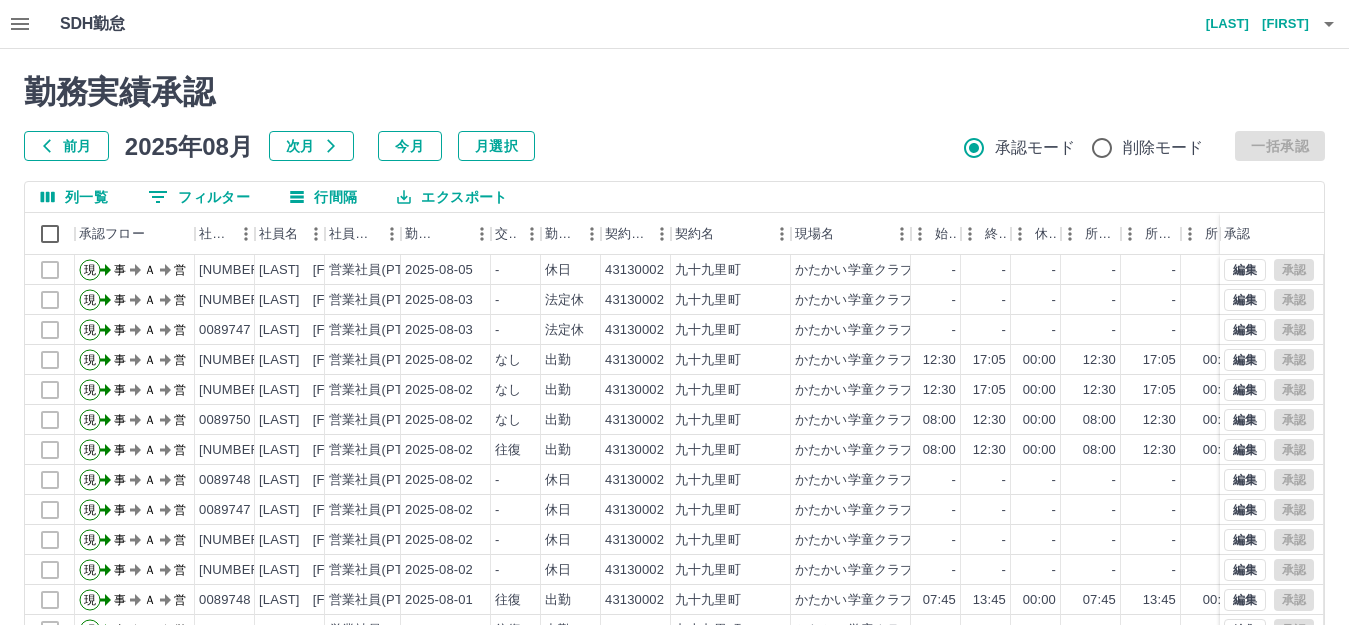 click on "[LAST]　[FIRST]" at bounding box center (1249, 24) 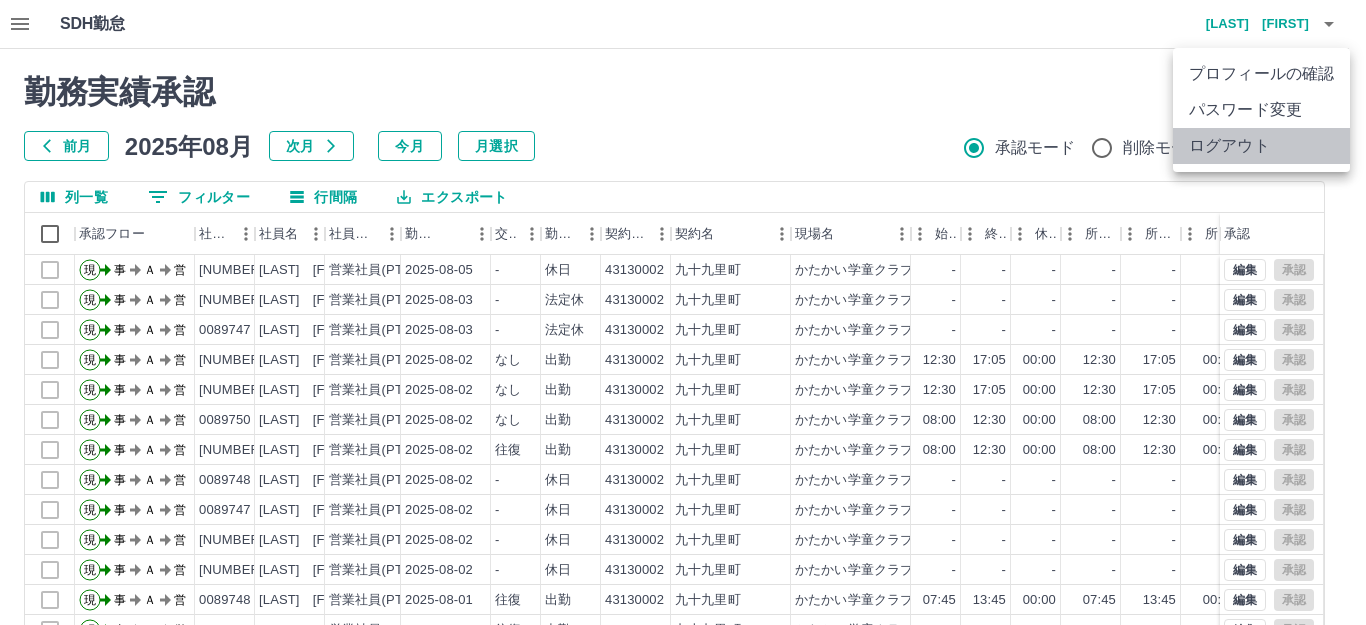 click on "ログアウト" at bounding box center [1261, 146] 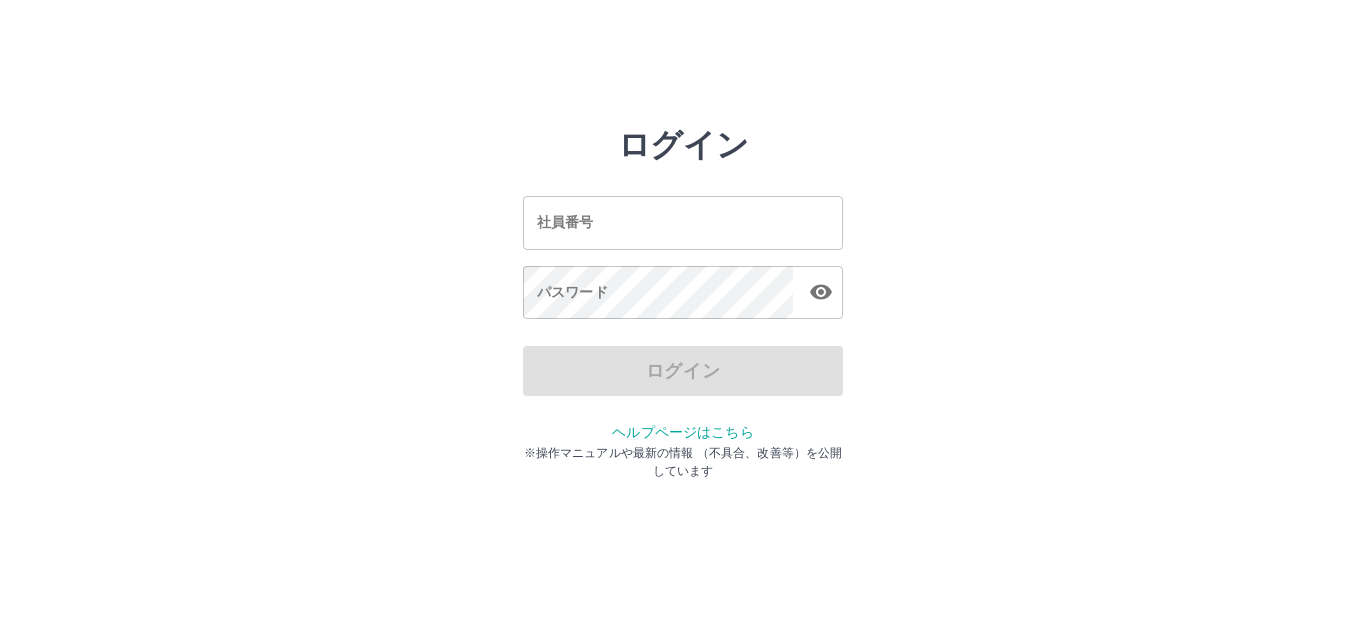 scroll, scrollTop: 0, scrollLeft: 0, axis: both 